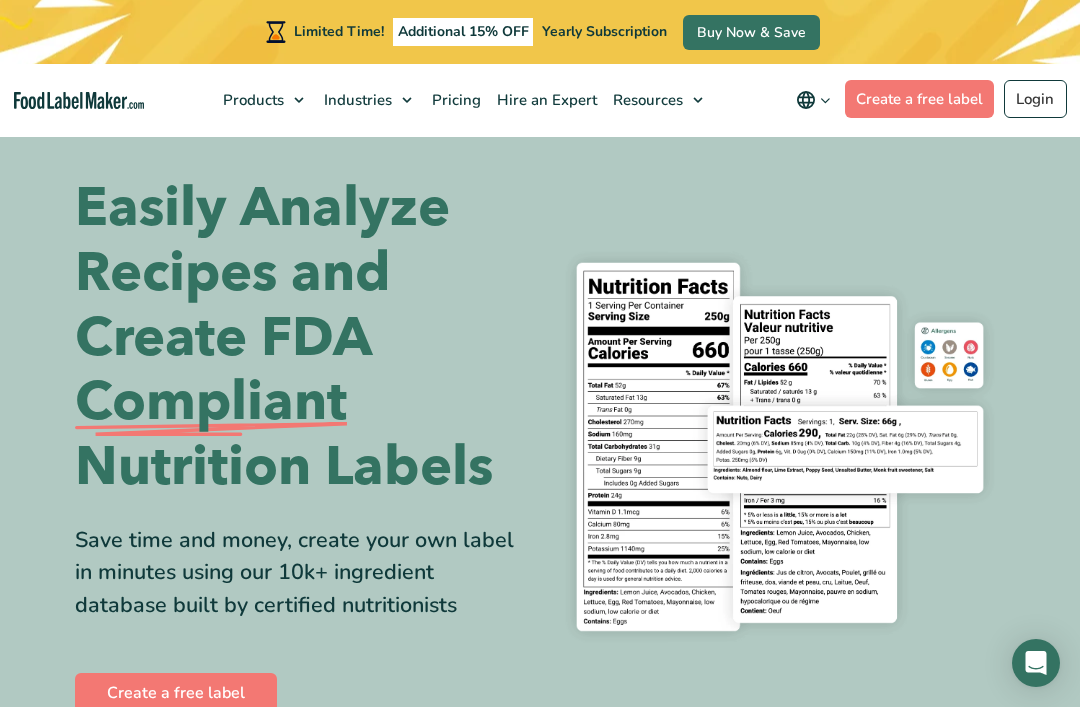 scroll, scrollTop: 0, scrollLeft: 0, axis: both 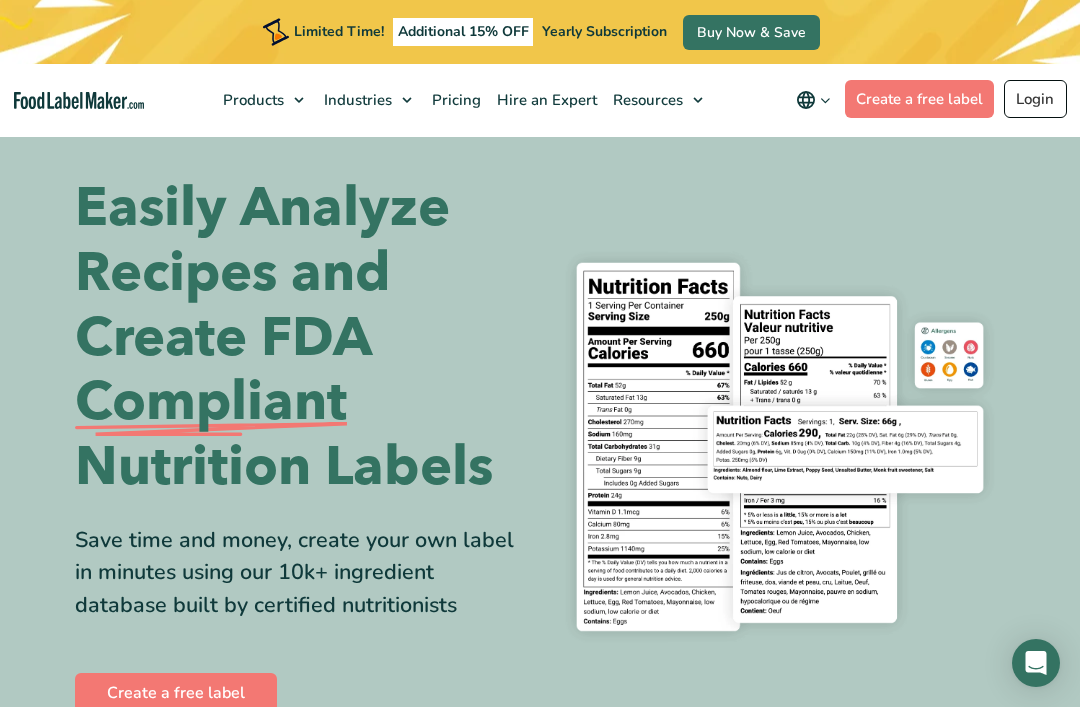 click on "Login" at bounding box center [1035, 99] 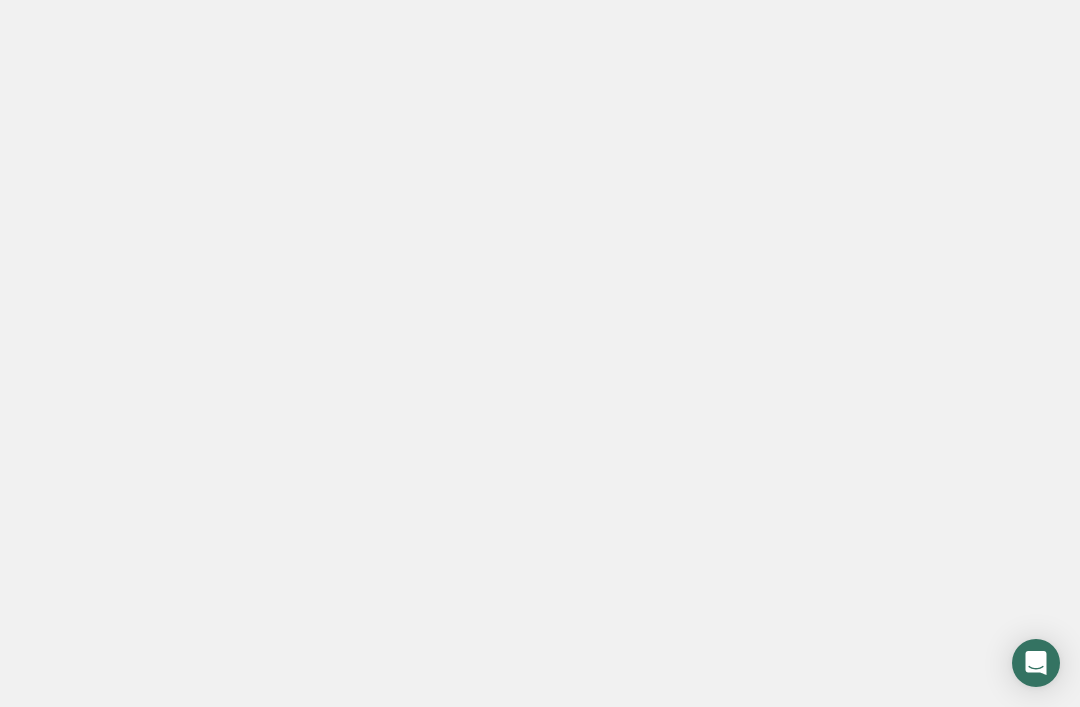 scroll, scrollTop: 0, scrollLeft: 0, axis: both 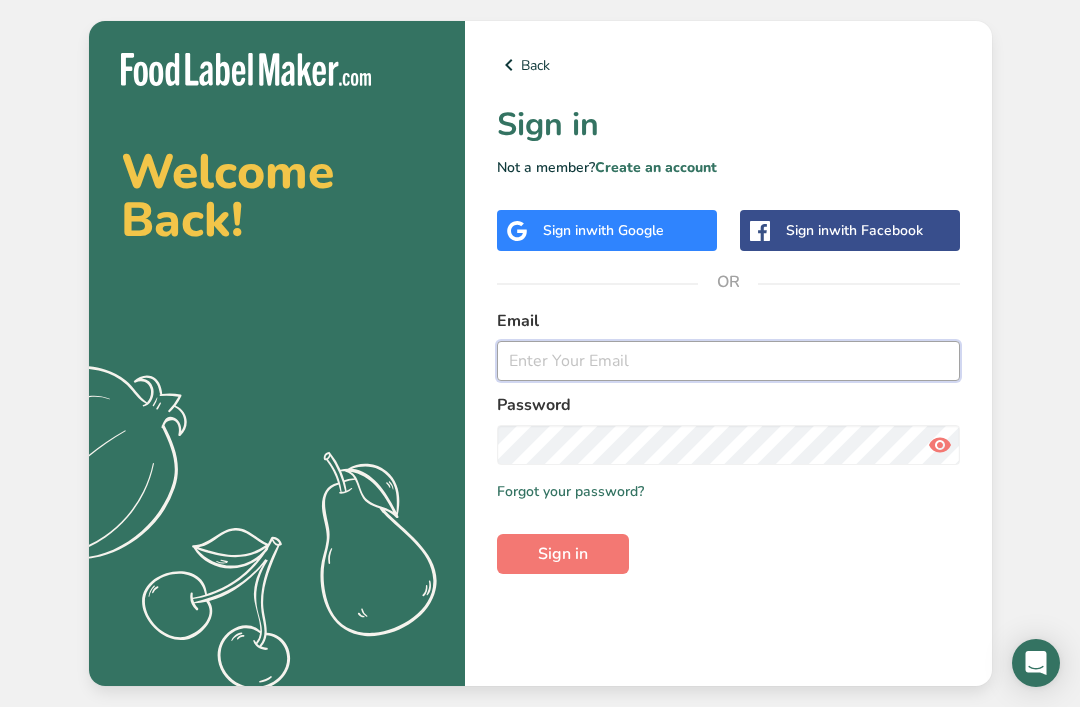 click on "Email   Password
Remember me
Forgot your password?
Sign in" at bounding box center (728, 441) 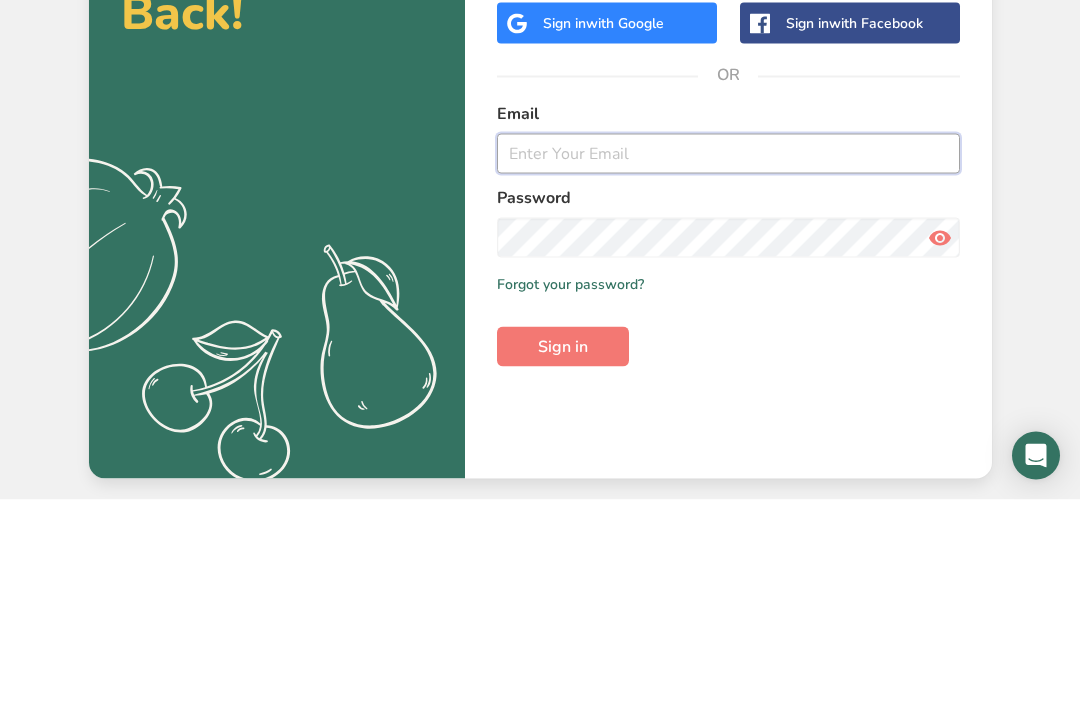 type on "[EMAIL_ADDRESS][DOMAIN_NAME]" 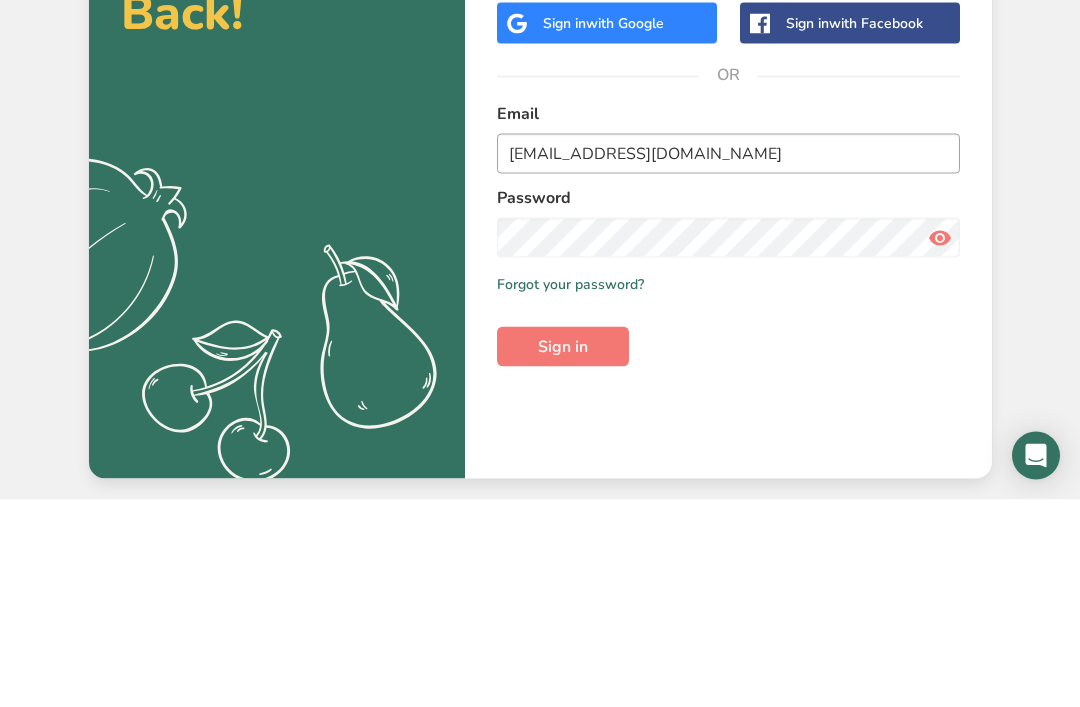 click on "Sign in" at bounding box center (563, 554) 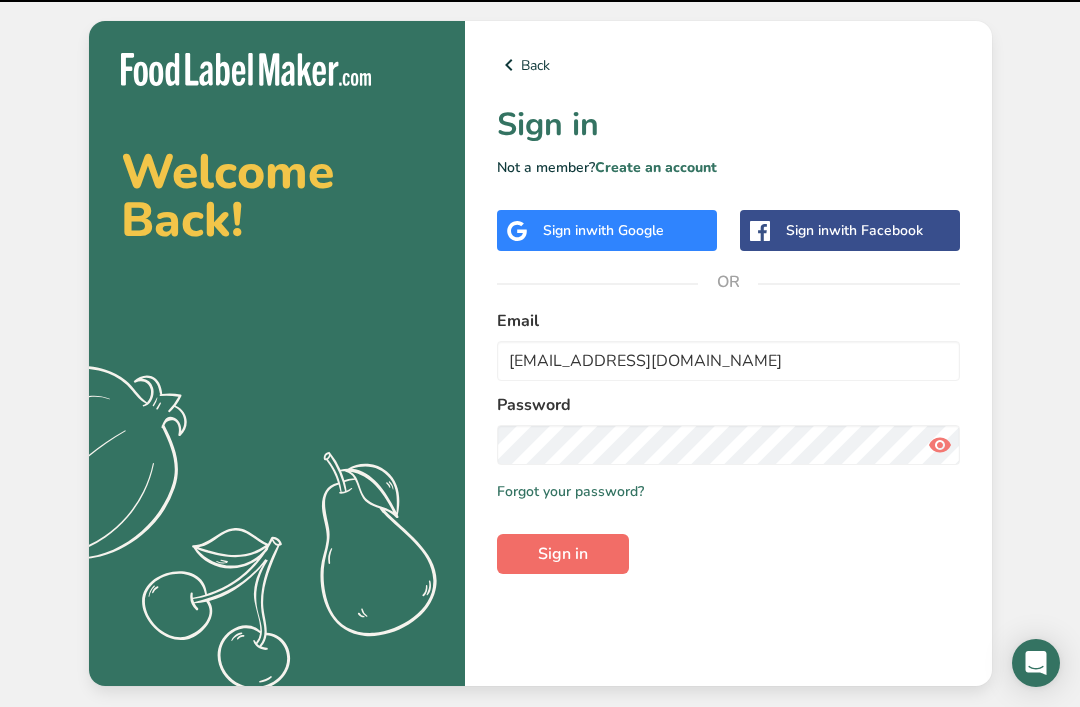 click on "Sign in" at bounding box center (563, 554) 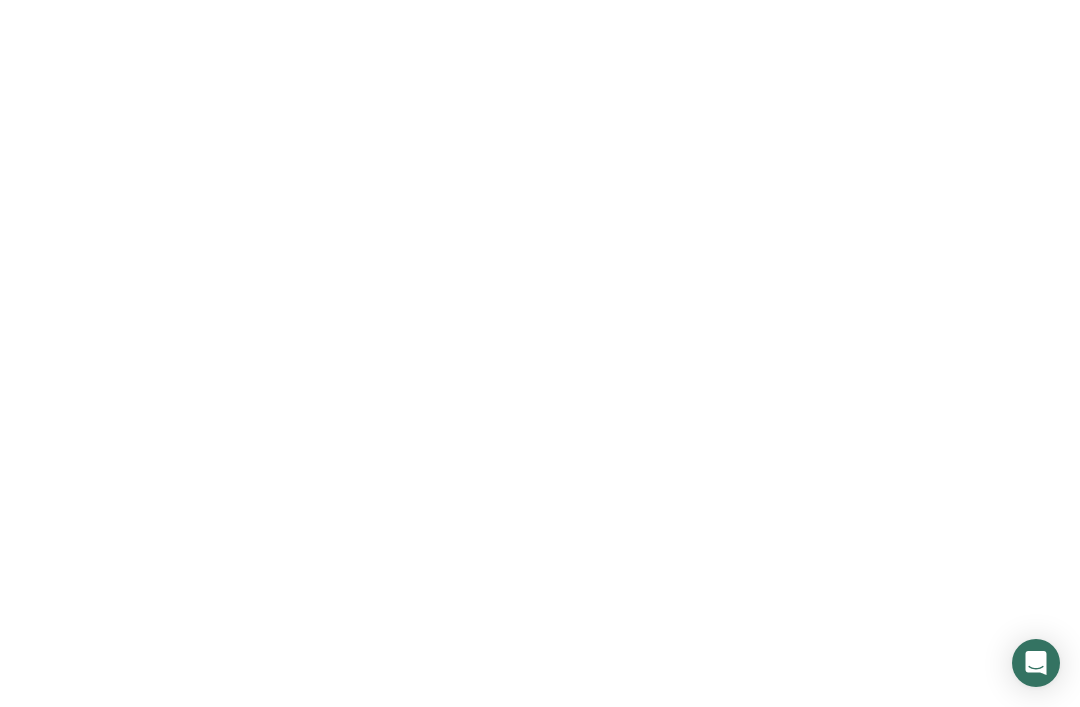 scroll, scrollTop: 0, scrollLeft: 0, axis: both 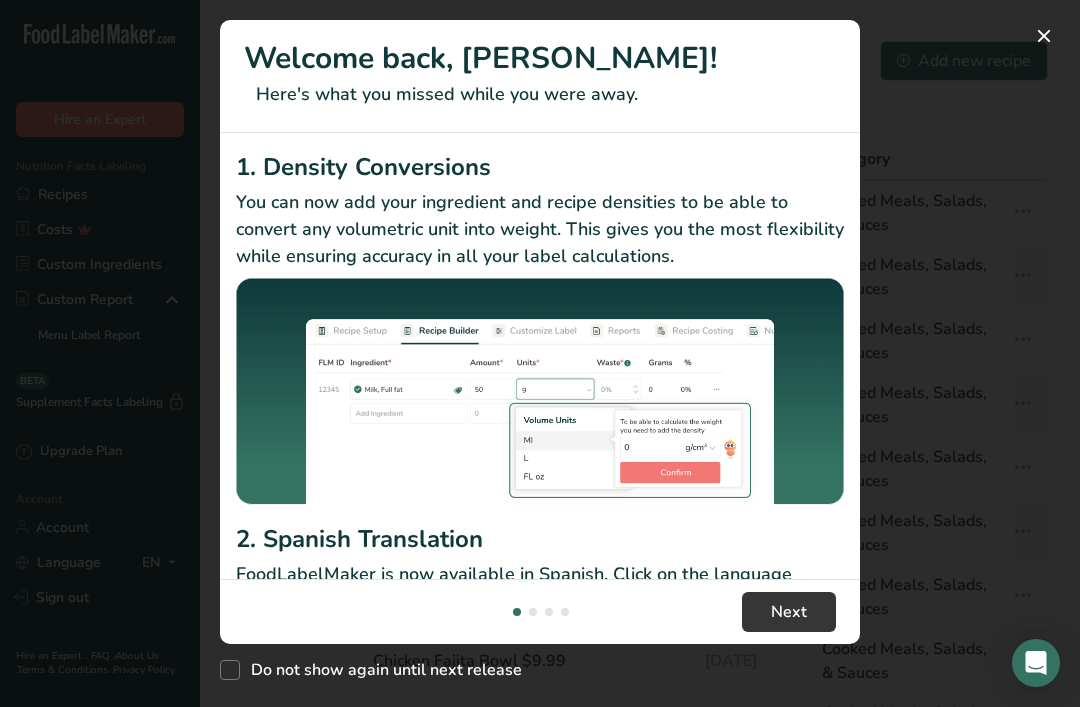 click at bounding box center [540, 353] 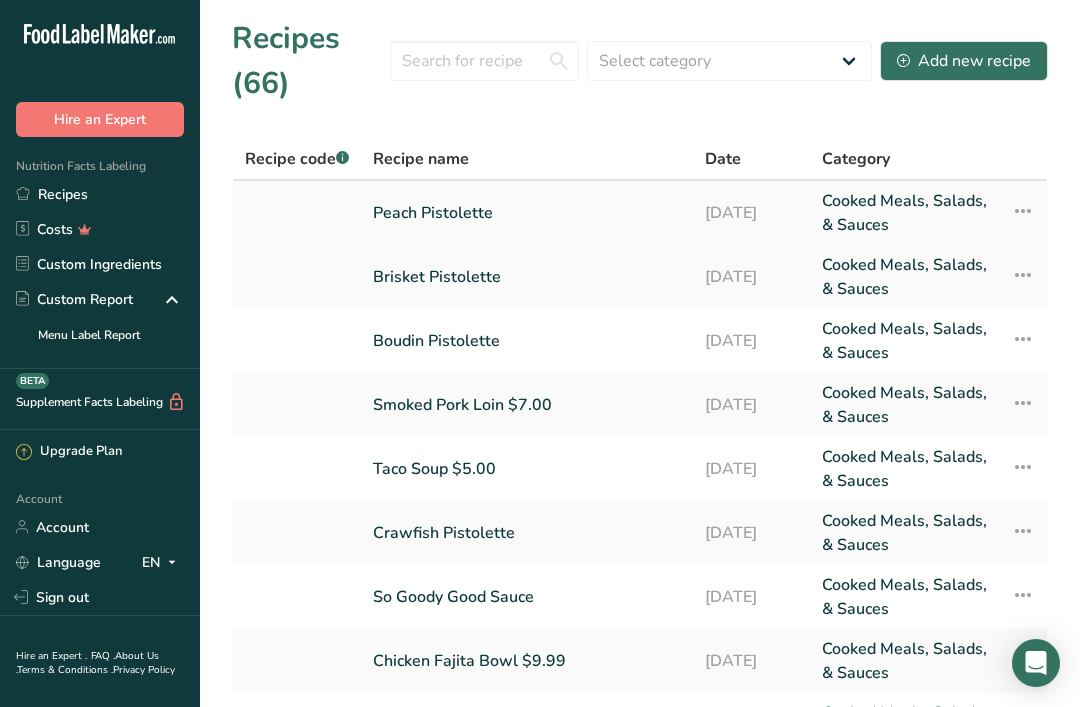 click on "[DATE]" at bounding box center [751, 213] 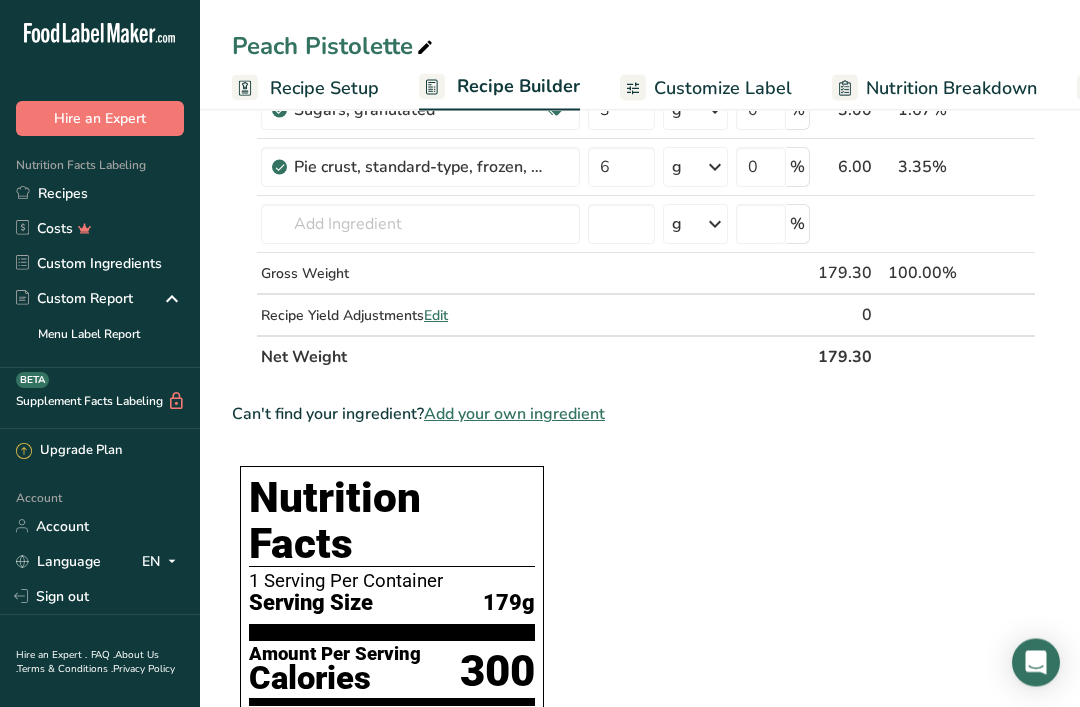 scroll, scrollTop: 0, scrollLeft: 0, axis: both 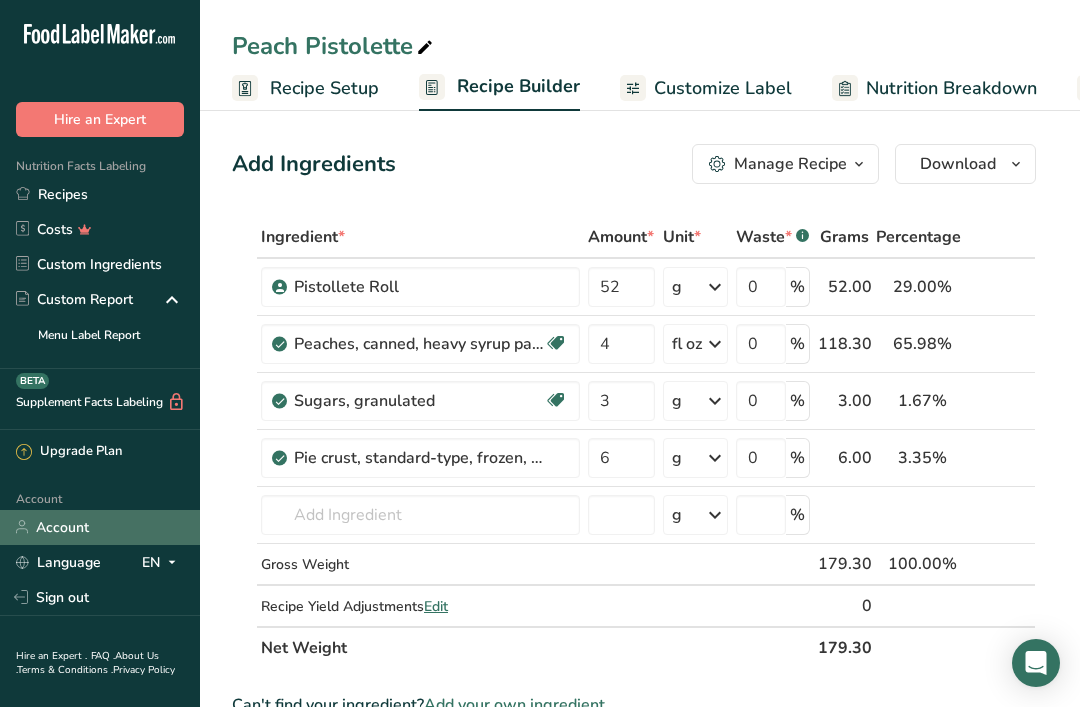 click on "Account" at bounding box center [100, 527] 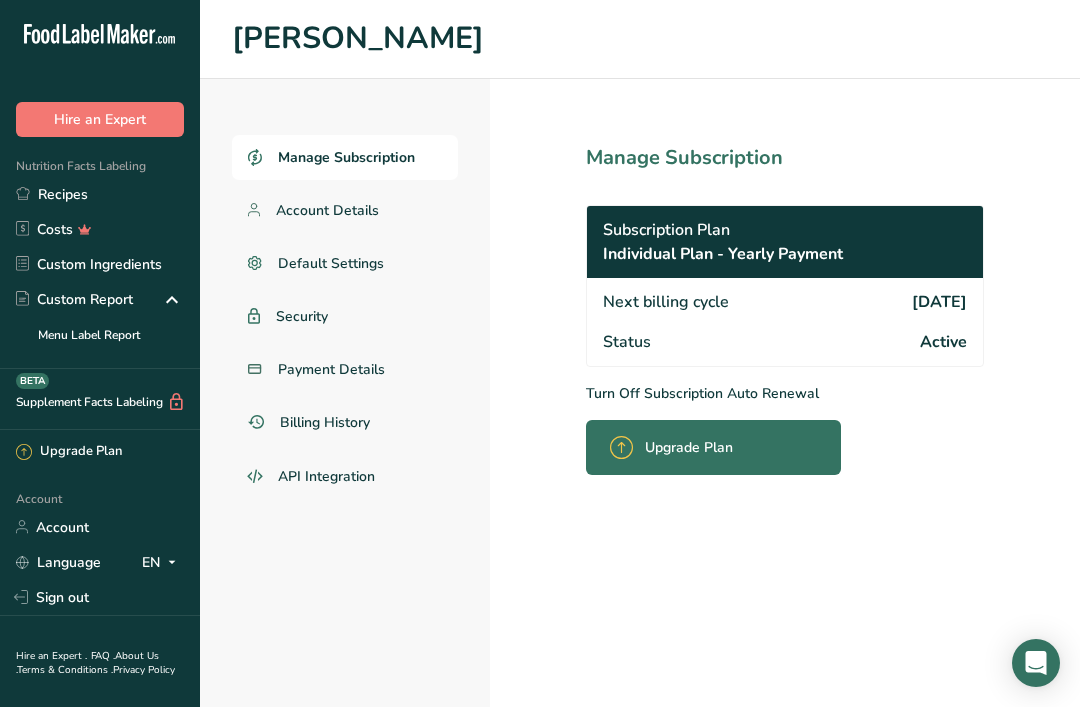 click on "Subscription Plan
Individual Plan - Yearly Payment" at bounding box center (785, 242) 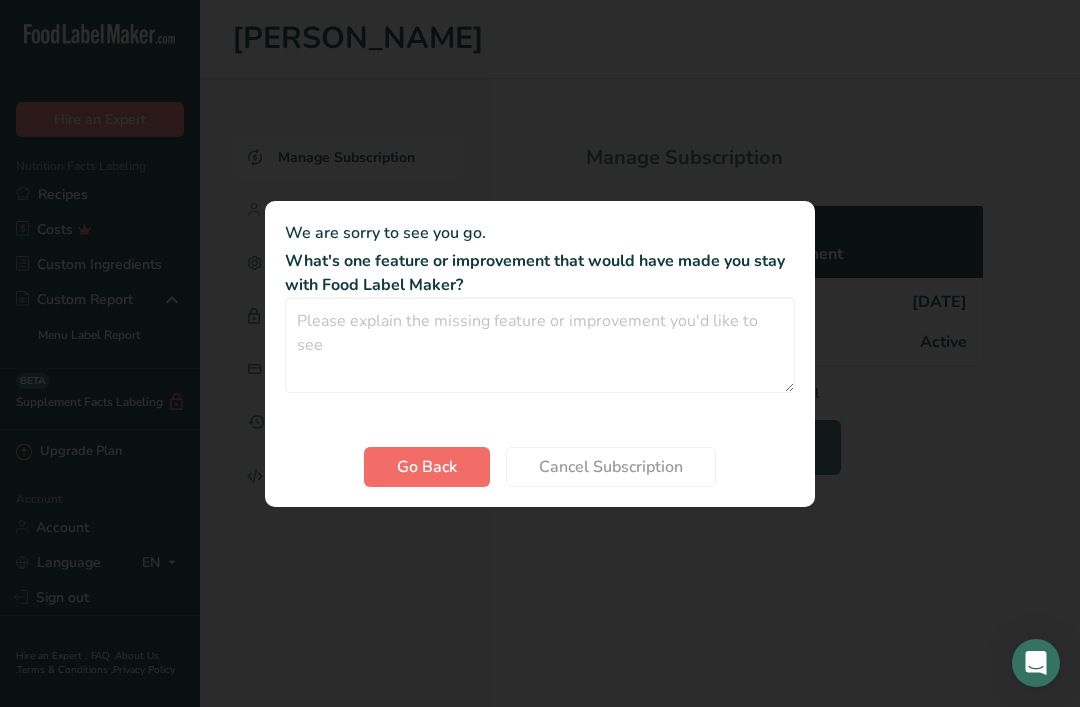 click on "Go Back" at bounding box center (427, 467) 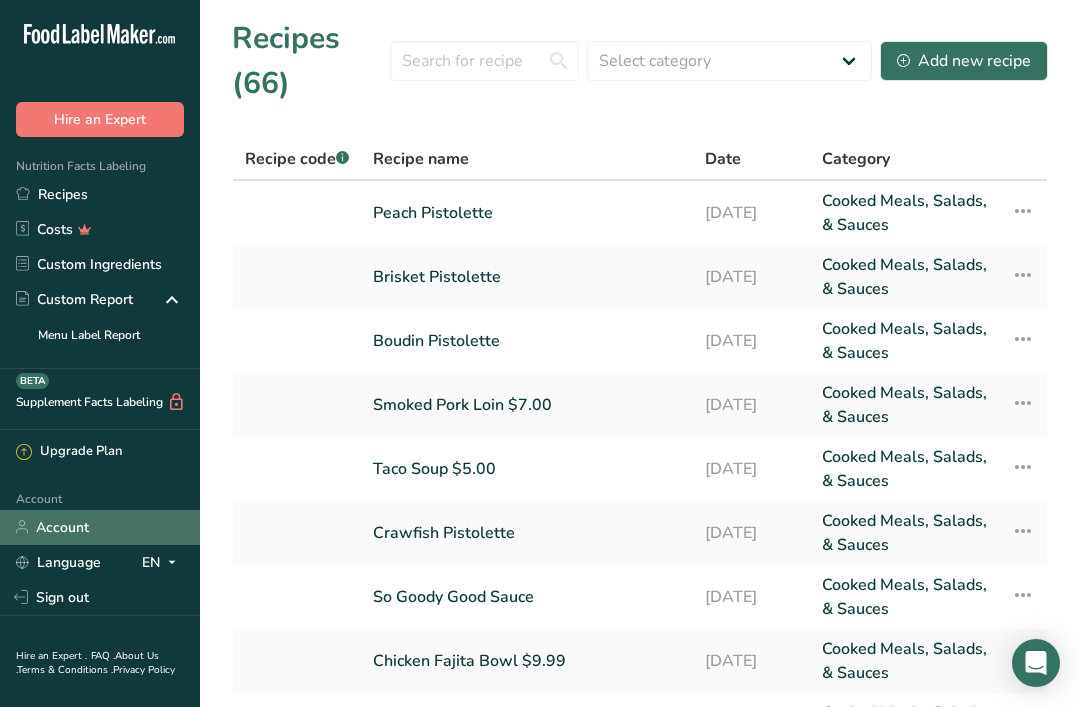 click on "Account" at bounding box center (100, 527) 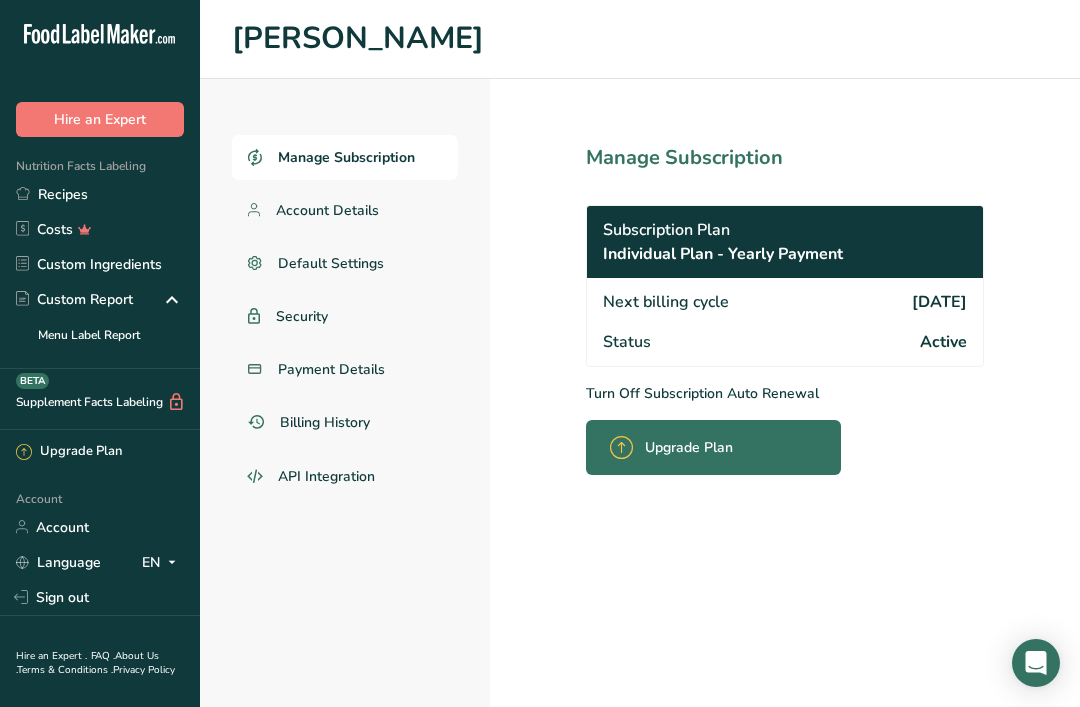 click on "Subscription Plan
Individual Plan - Yearly Payment" at bounding box center [785, 242] 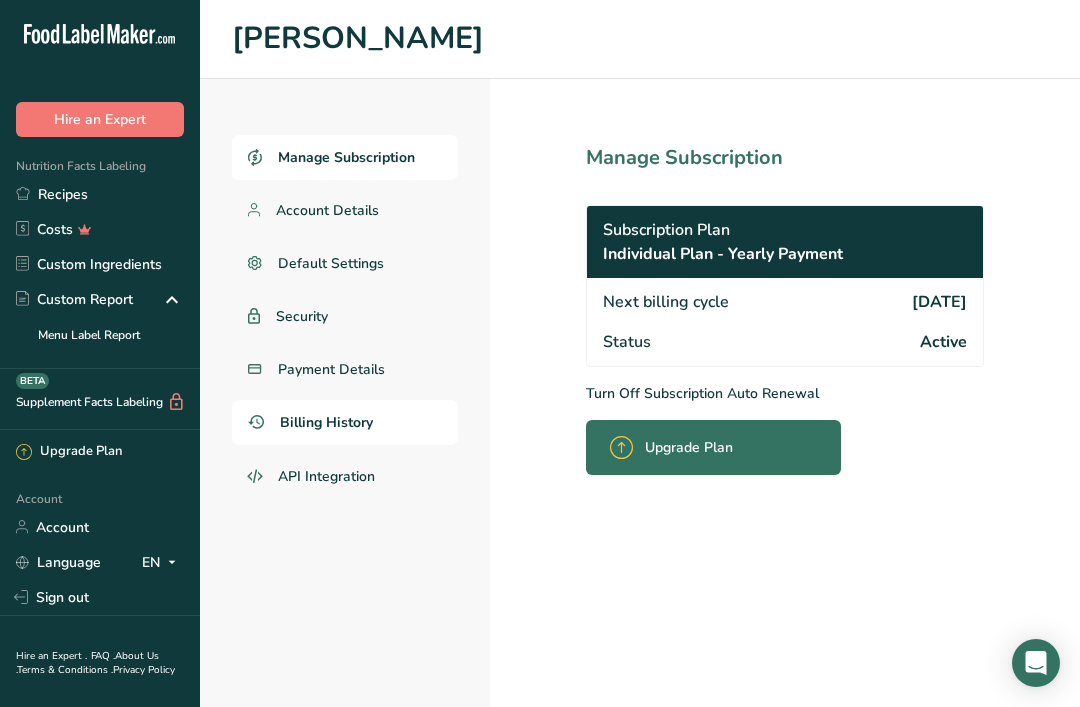 click on "Billing History" at bounding box center (326, 422) 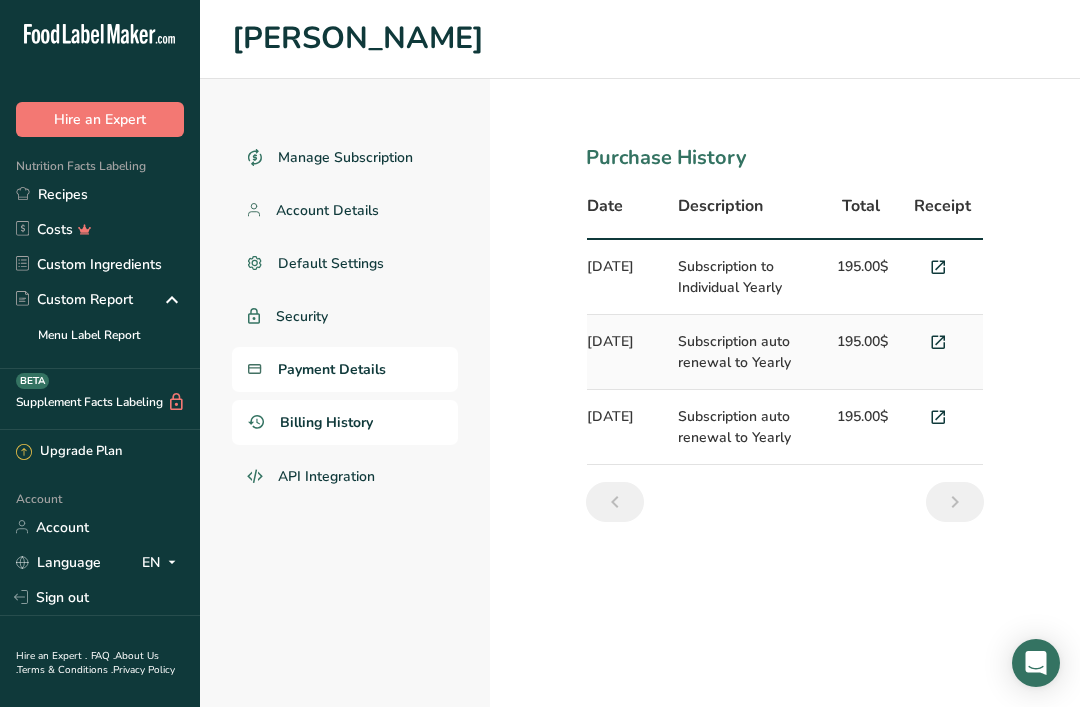 click on "Payment Details" at bounding box center (332, 369) 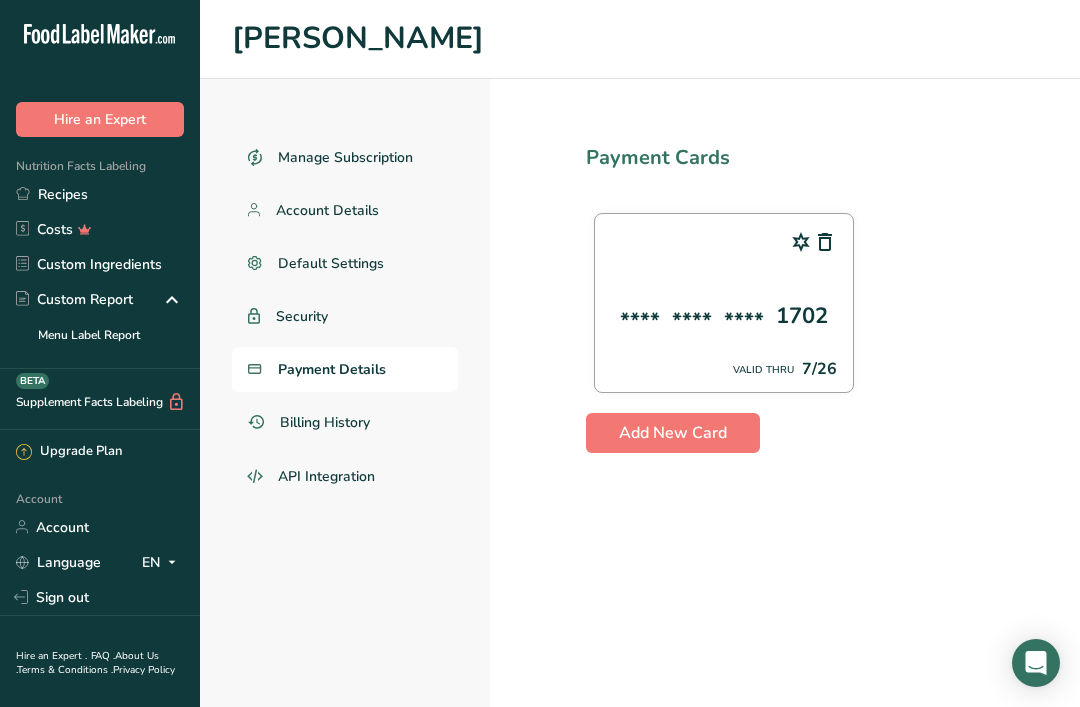 scroll, scrollTop: 64, scrollLeft: 0, axis: vertical 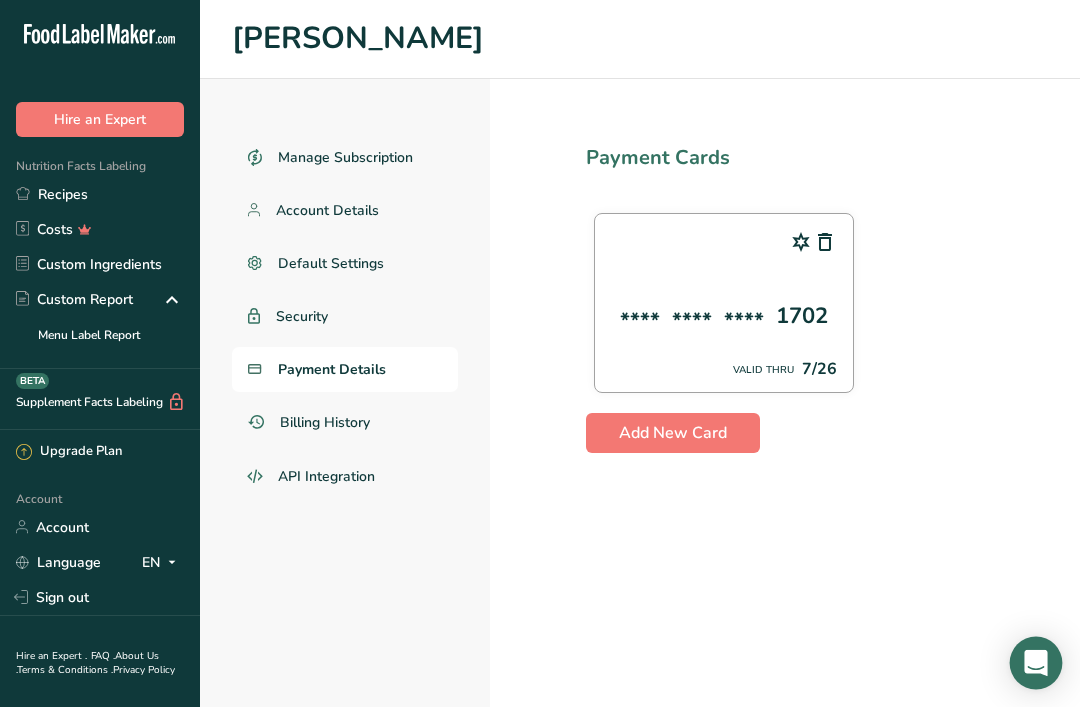 click 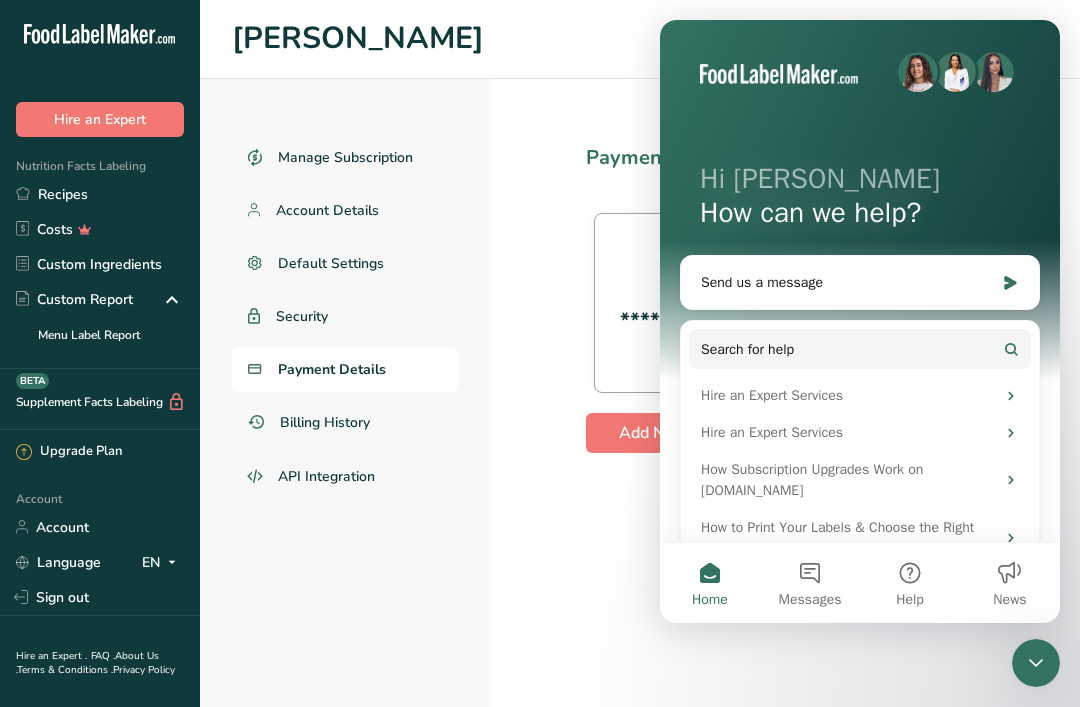 scroll, scrollTop: 0, scrollLeft: 0, axis: both 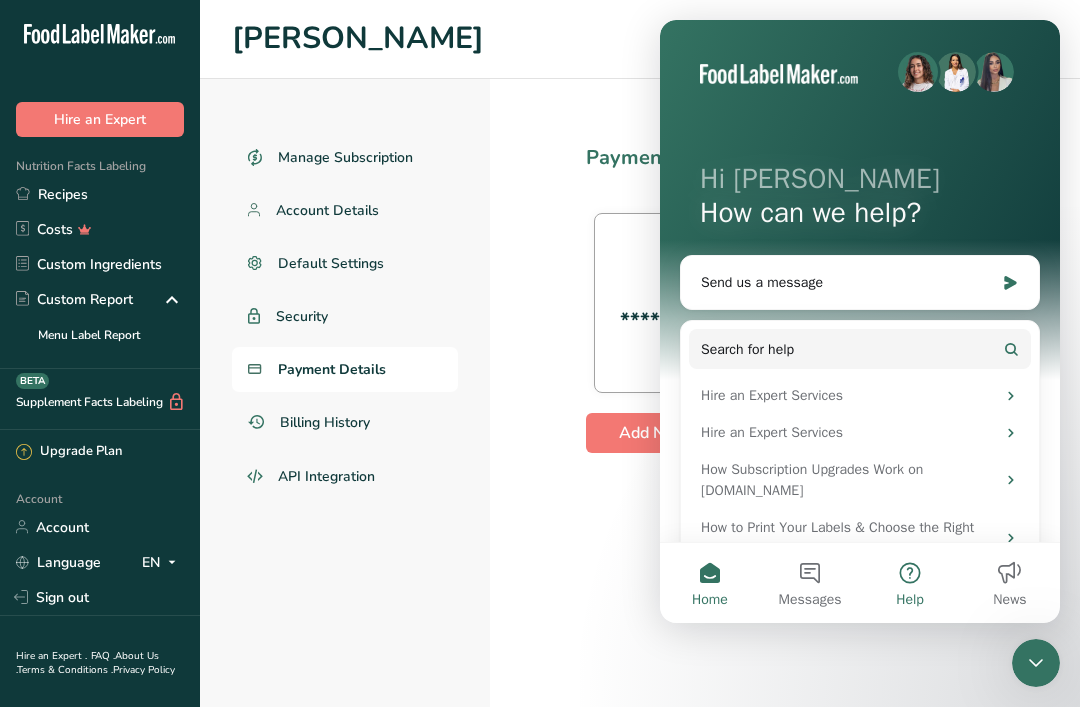 click on "Help" at bounding box center (910, 600) 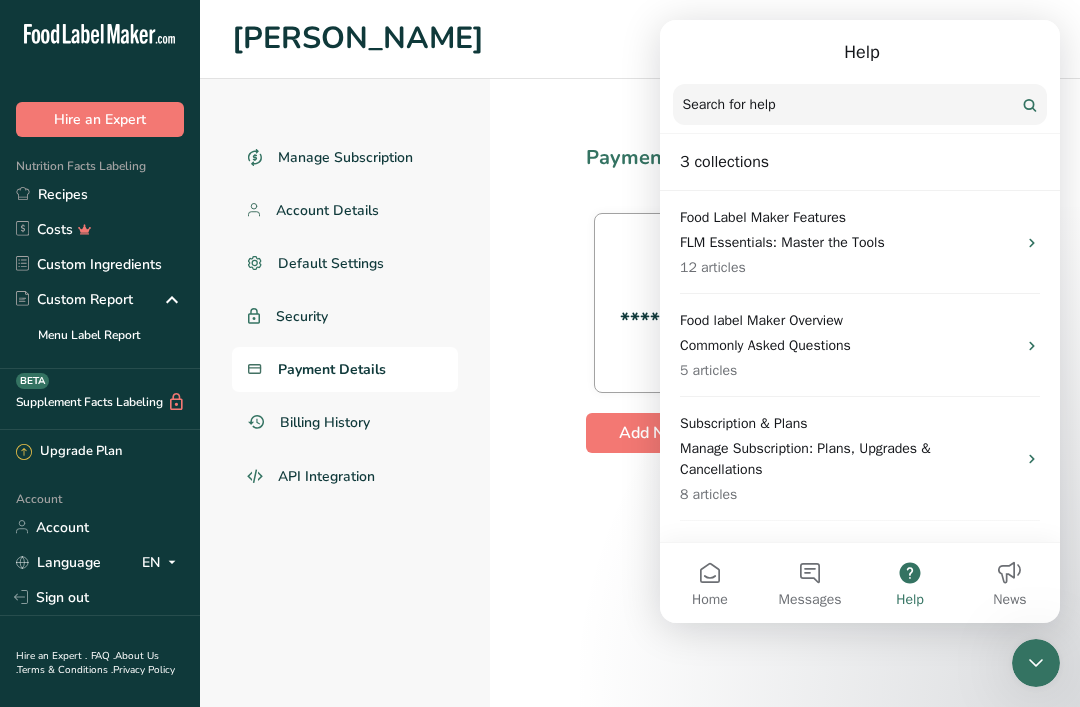 click on "Help" at bounding box center [910, 583] 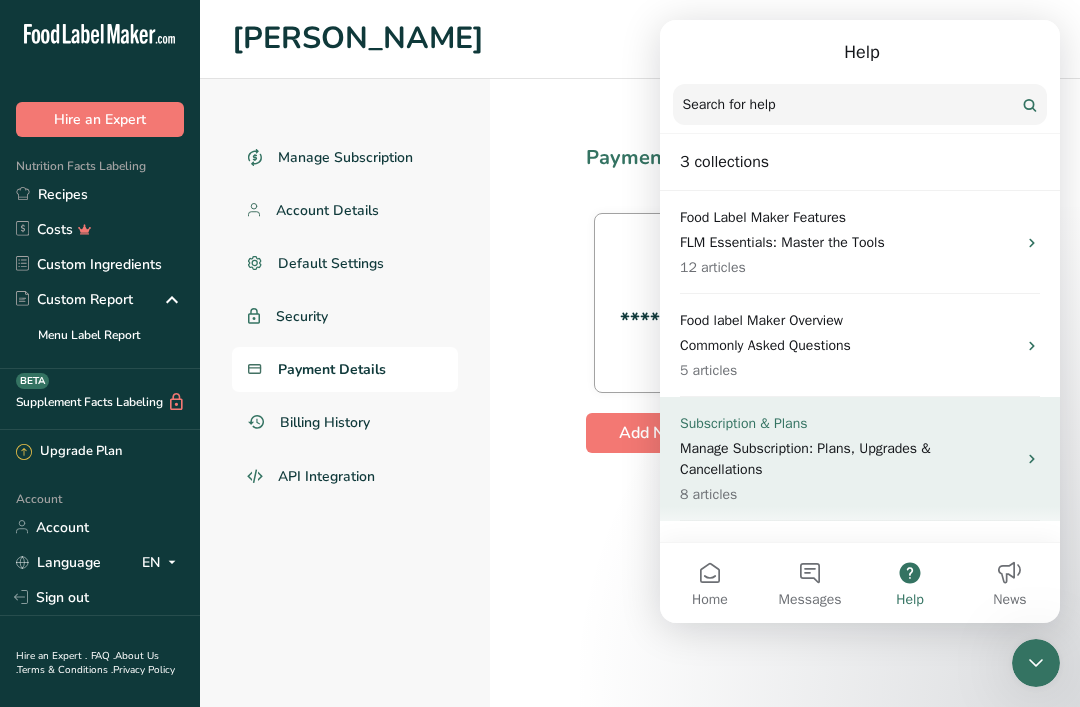 click on "Manage Subscription: Plans, Upgrades & Cancellations" at bounding box center [848, 459] 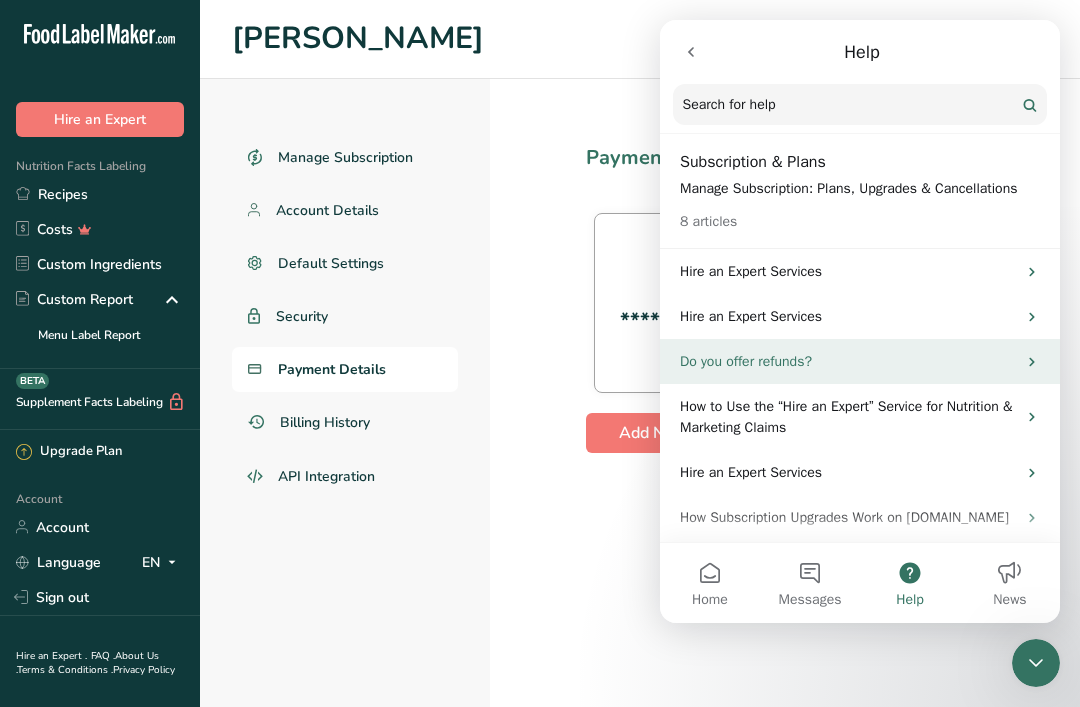 click on "Do you offer refunds?" at bounding box center [848, 361] 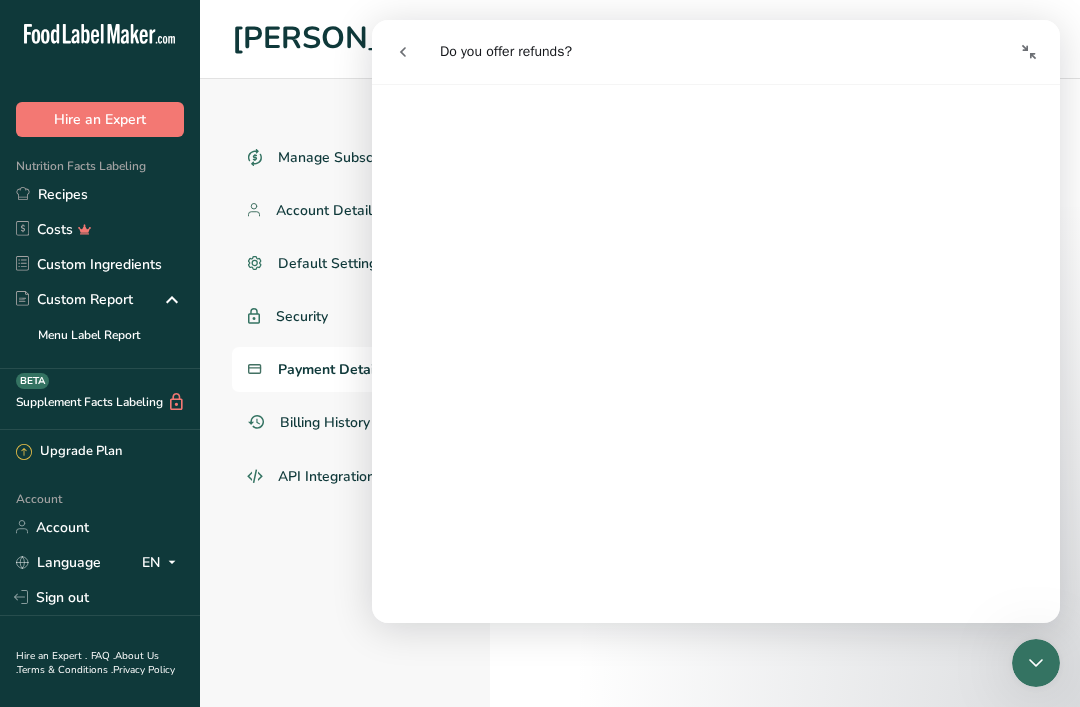 scroll, scrollTop: 541, scrollLeft: 0, axis: vertical 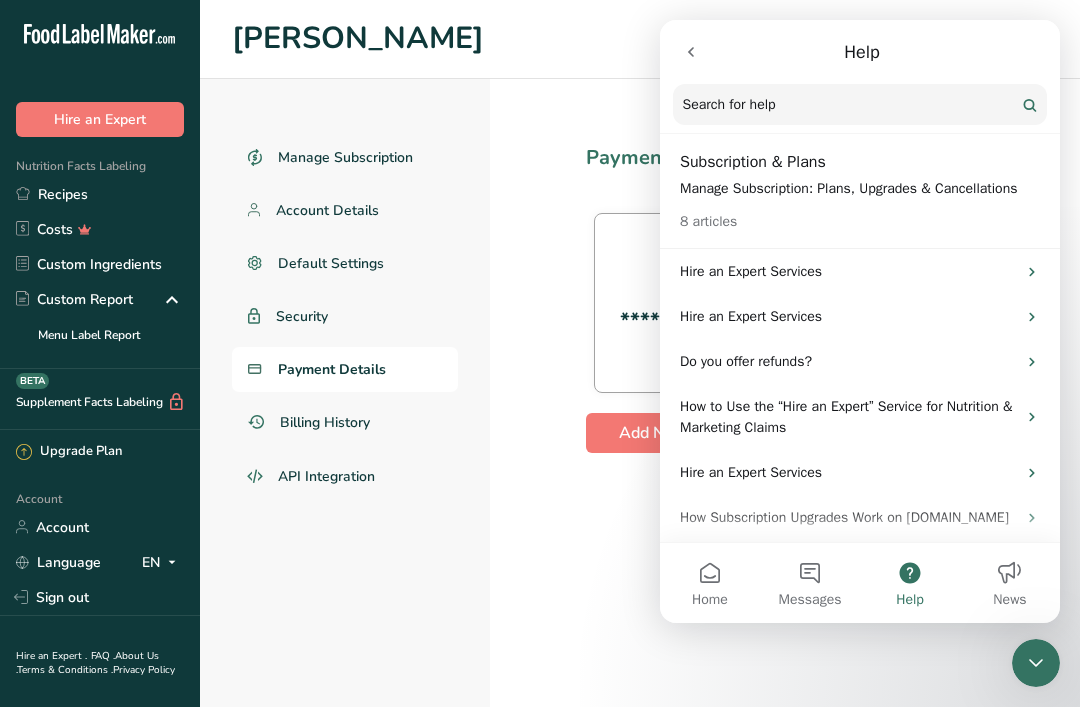 click on "Payment Cards
****
****
****
1702
VALID THRU
7/26
Add New Card" at bounding box center [785, 393] 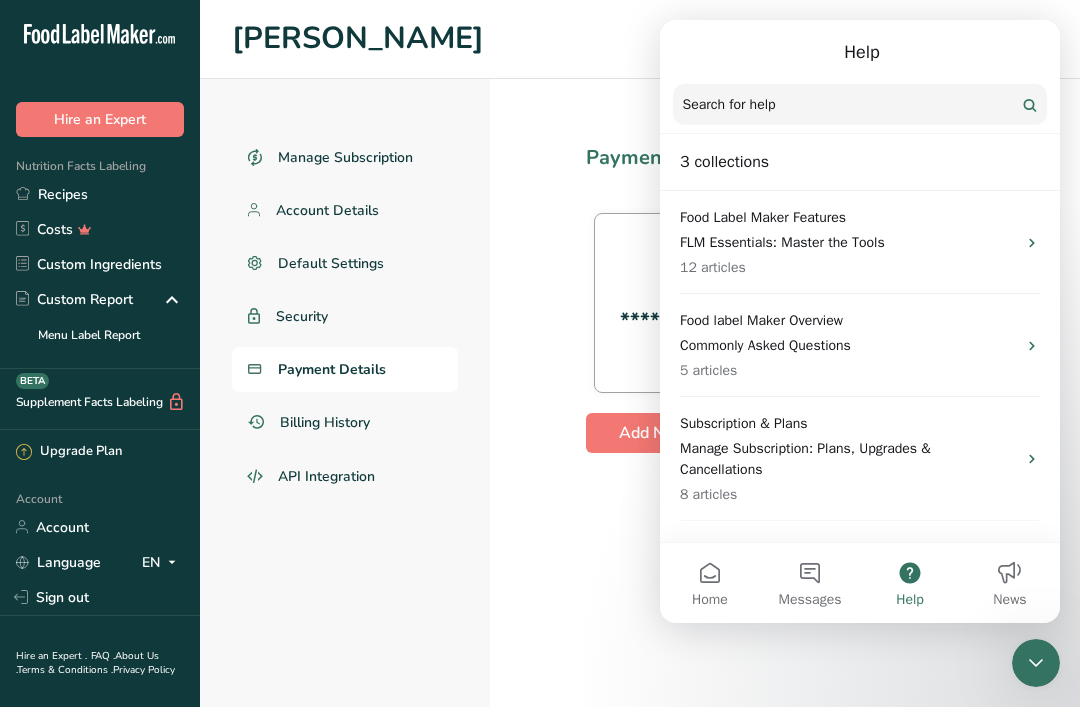 click on "Payment Cards
****
****
****
1702
VALID THRU
7/26
Add New Card" at bounding box center (785, 393) 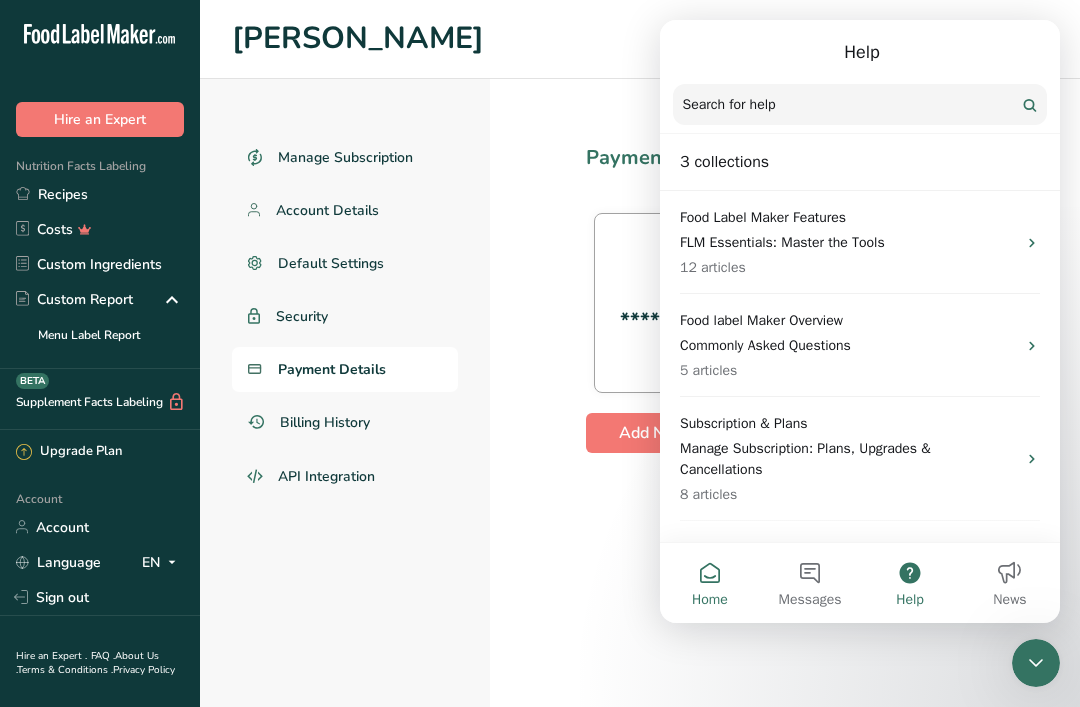 click on "Home" at bounding box center (710, 583) 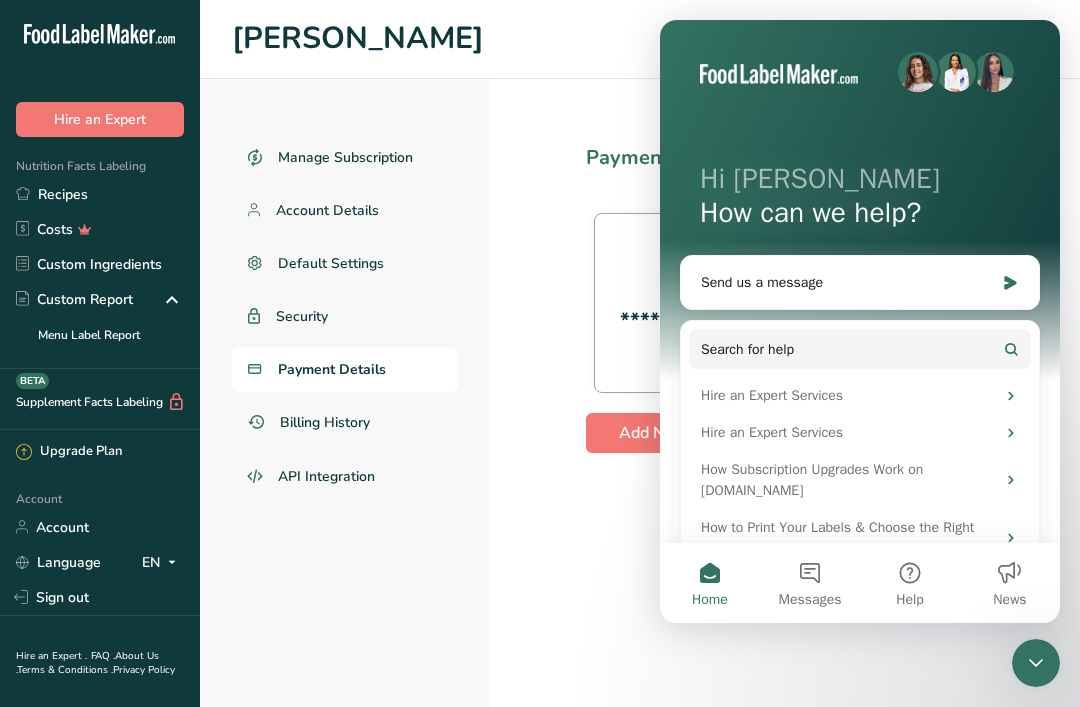 click on "Payment Cards
****
****
****
1702
VALID THRU
7/26
Add New Card" at bounding box center [785, 393] 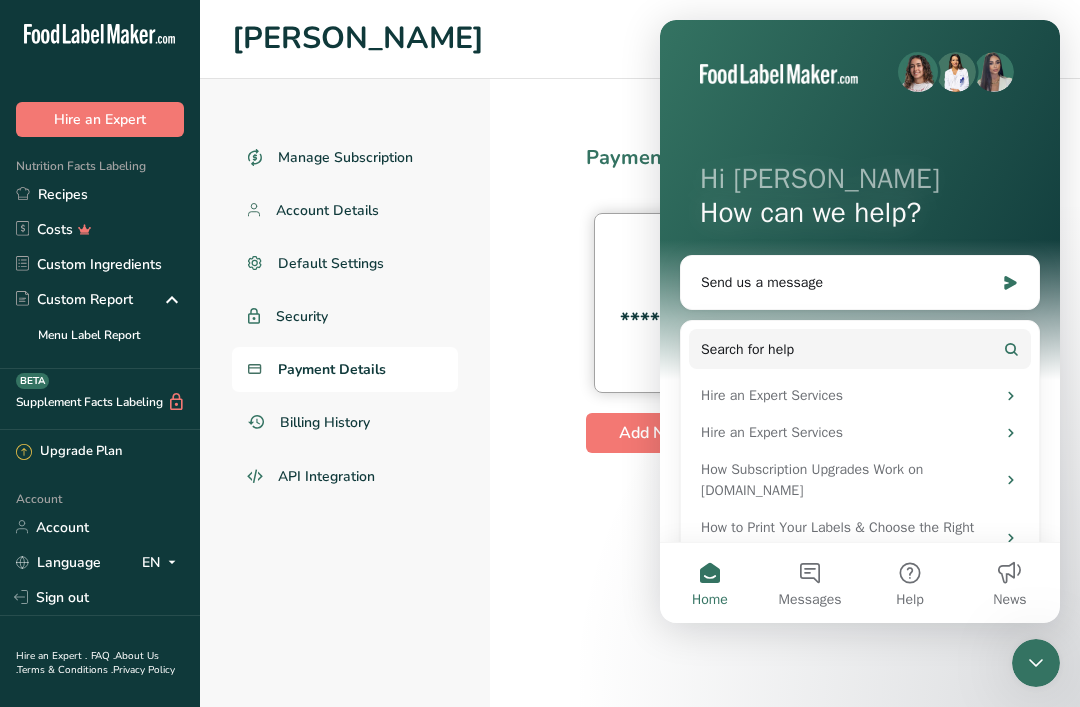 click on "****
****
****
1702
VALID THRU
7/26" at bounding box center [724, 303] 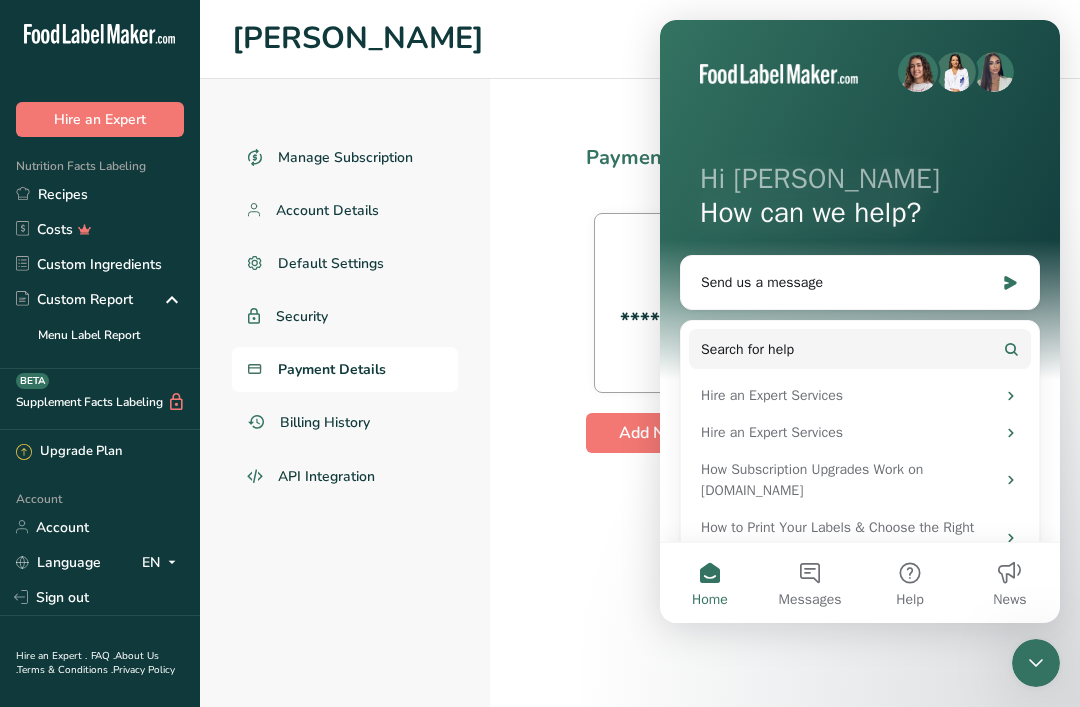 click on "Payment Cards
****
****
****
1702
VALID THRU
7/26
Add New Card" at bounding box center (785, 393) 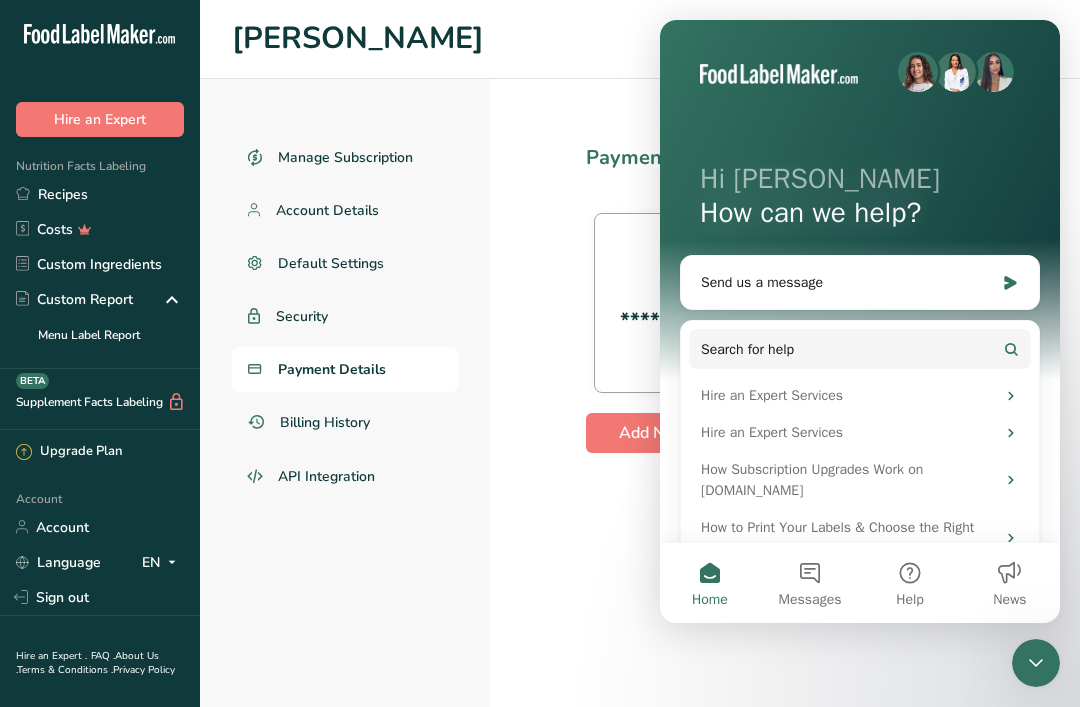 click 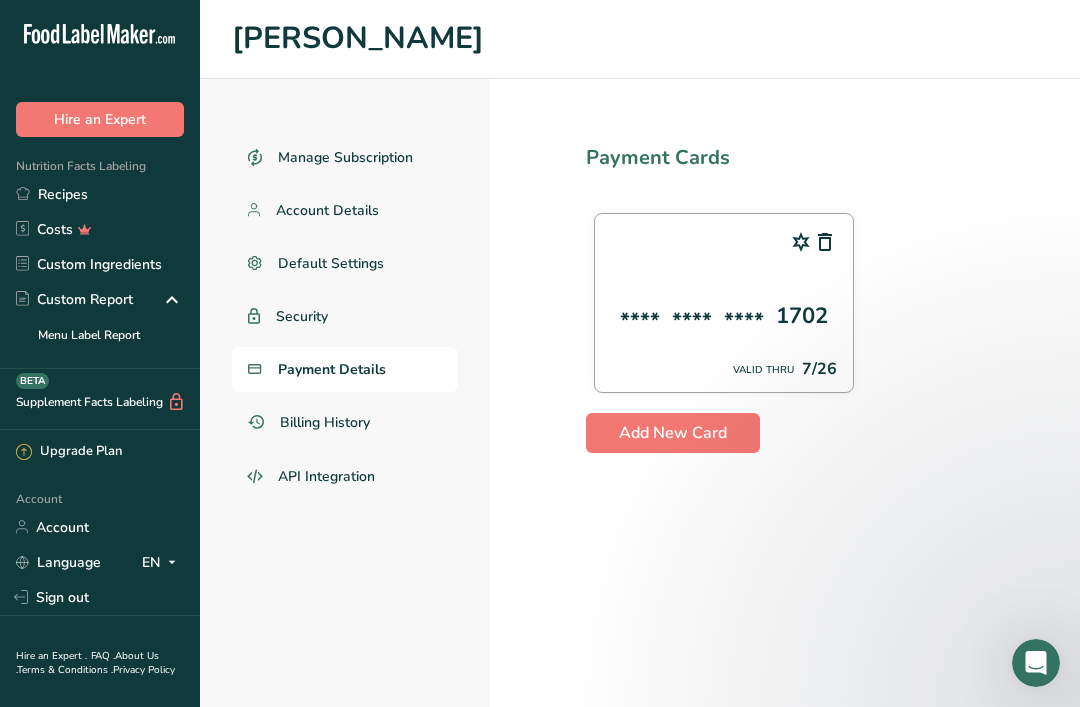scroll, scrollTop: 0, scrollLeft: 0, axis: both 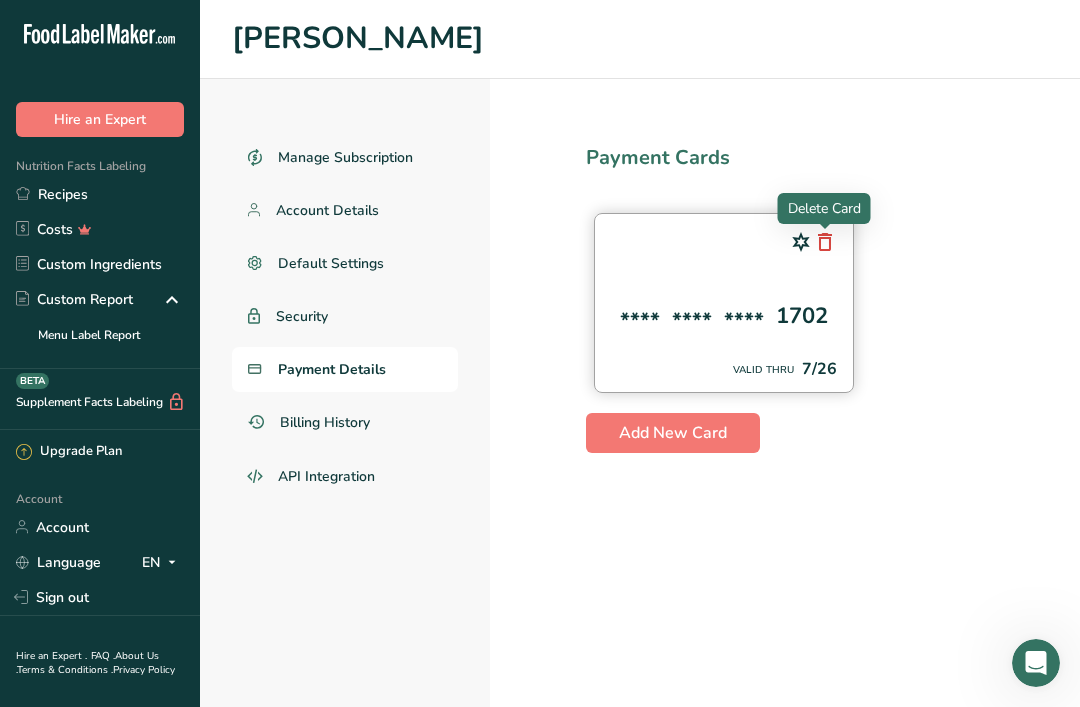click at bounding box center [825, 242] 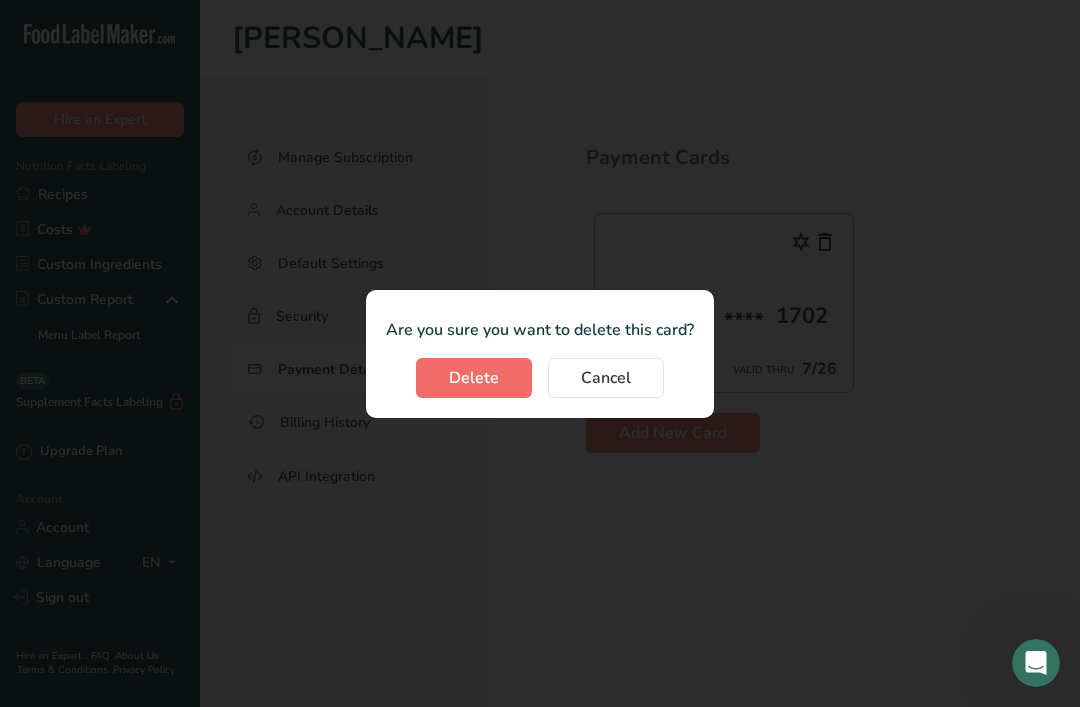 click on "Delete" at bounding box center [474, 378] 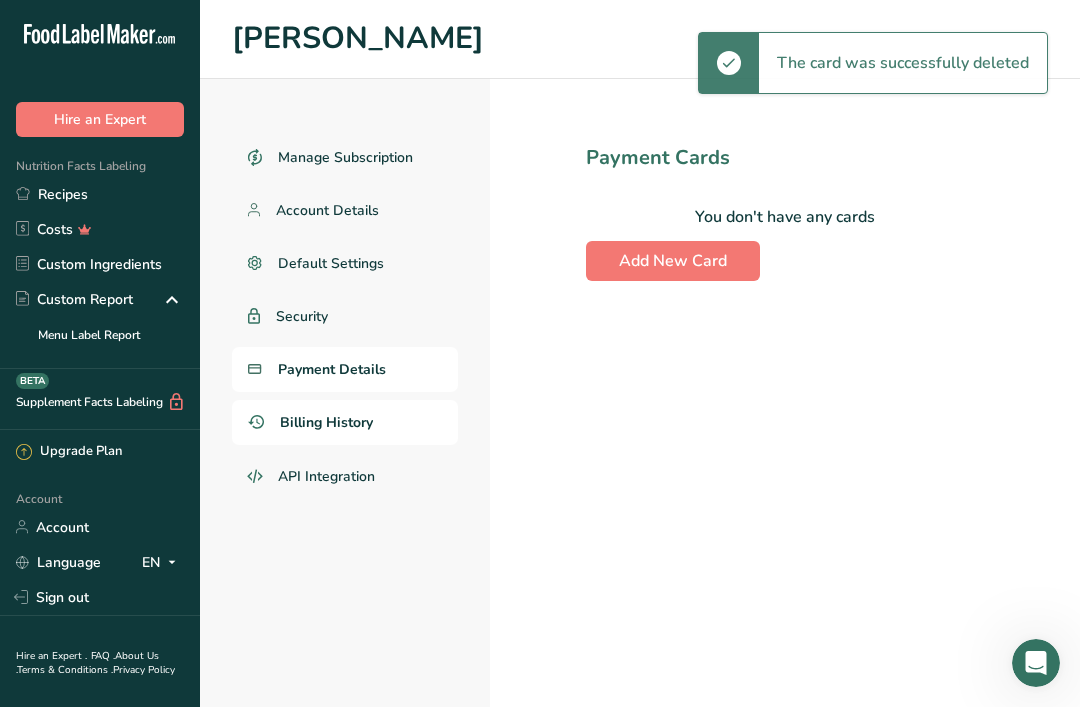 click on "Billing History" at bounding box center (326, 422) 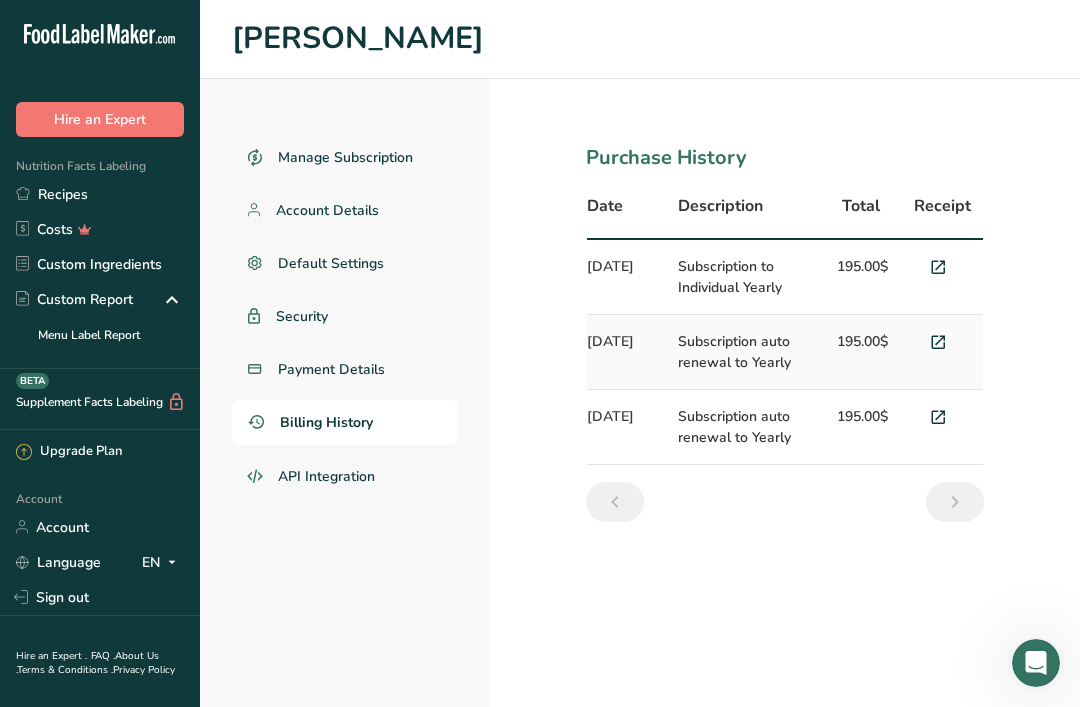 scroll, scrollTop: 0, scrollLeft: 0, axis: both 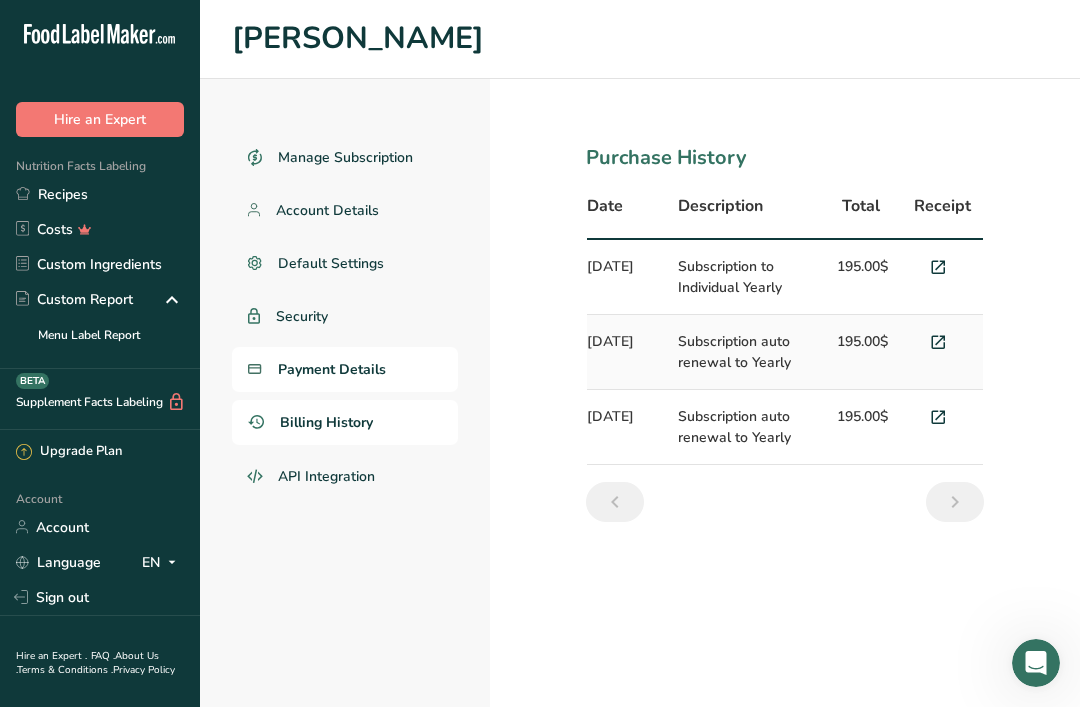 click on "Payment Details" at bounding box center [332, 369] 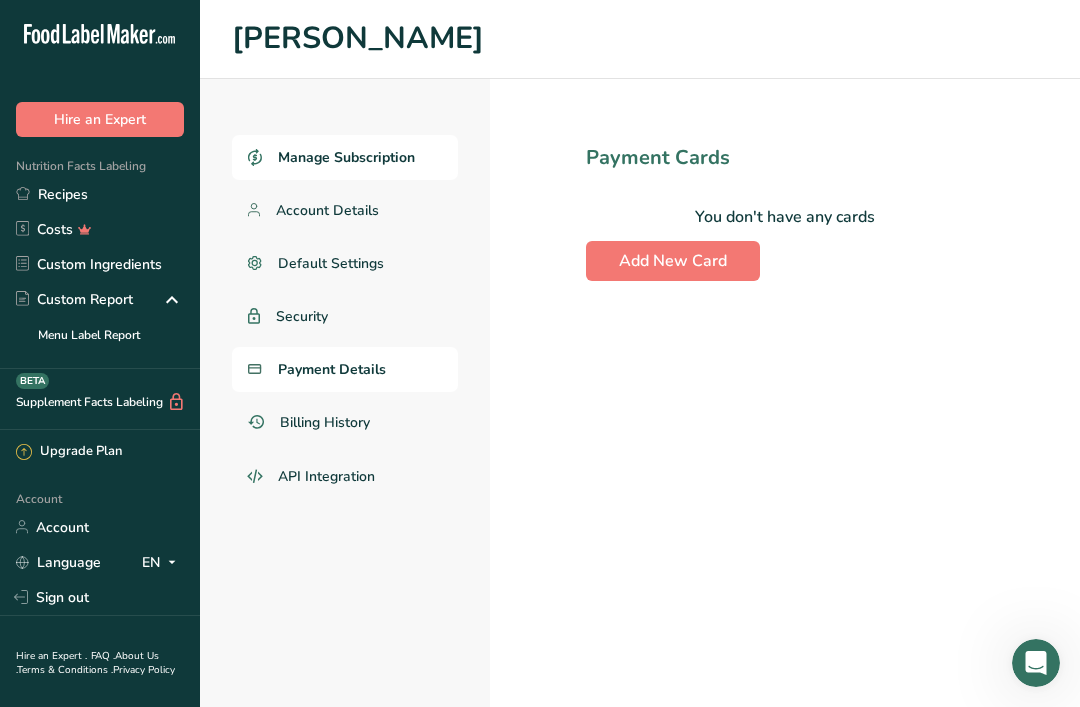 click on "Manage Subscription" at bounding box center (346, 157) 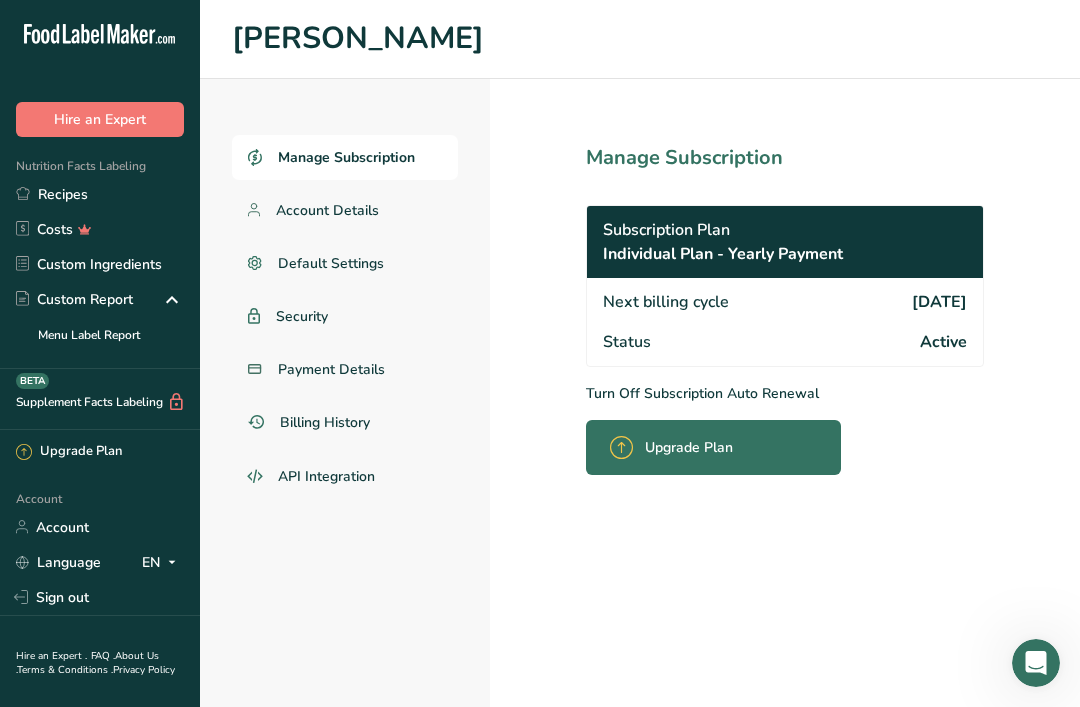 click on "Turn Off Subscription Auto Renewal" at bounding box center (785, 393) 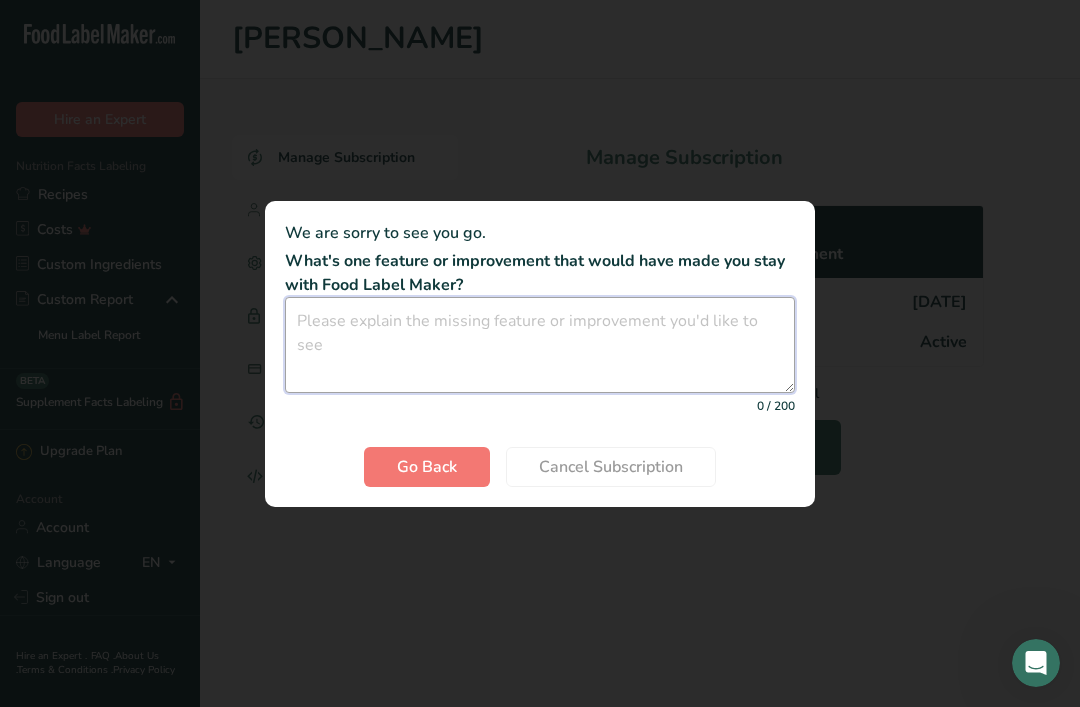 click at bounding box center [540, 345] 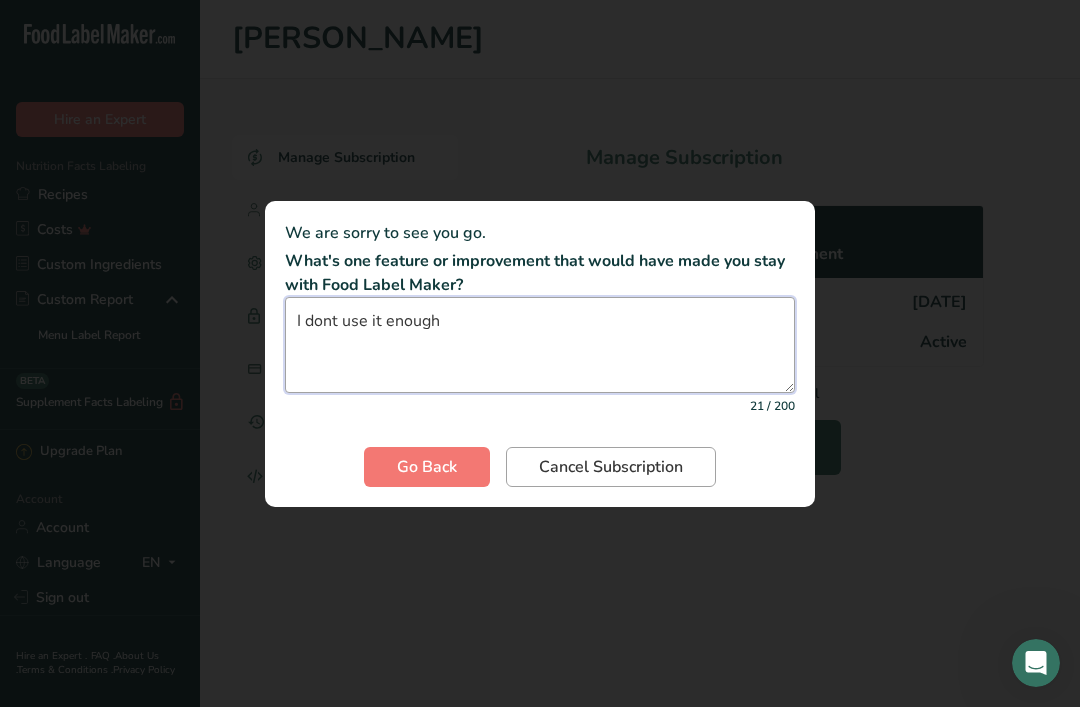 type on "I dont use it enough" 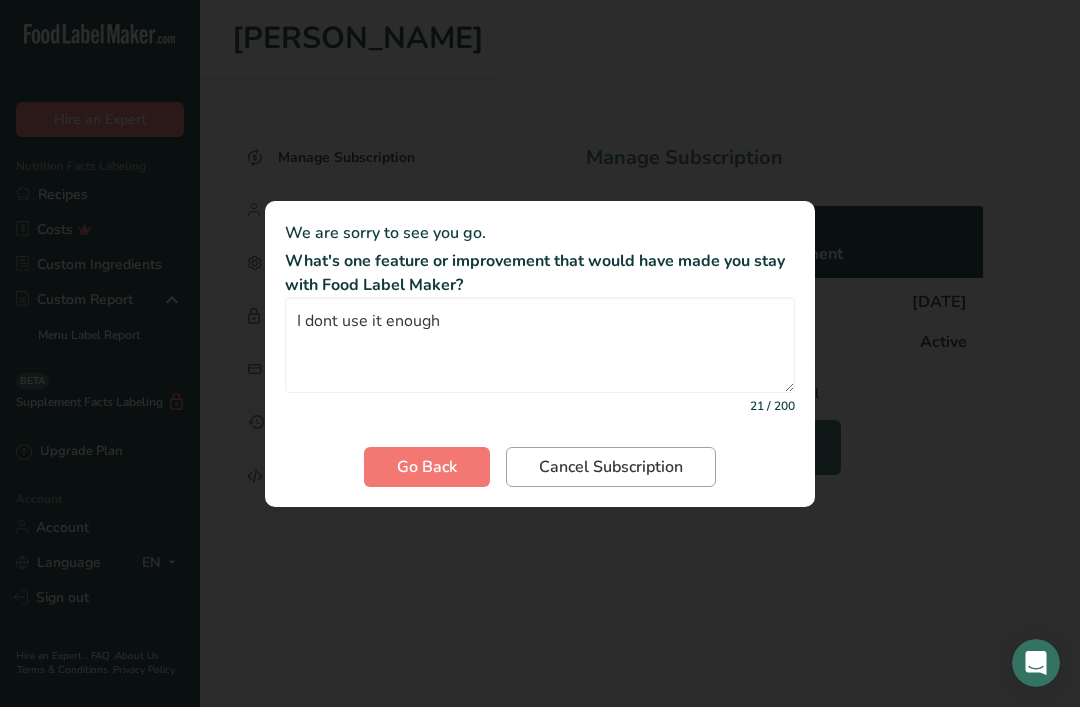 click on "Cancel Subscription" at bounding box center (611, 467) 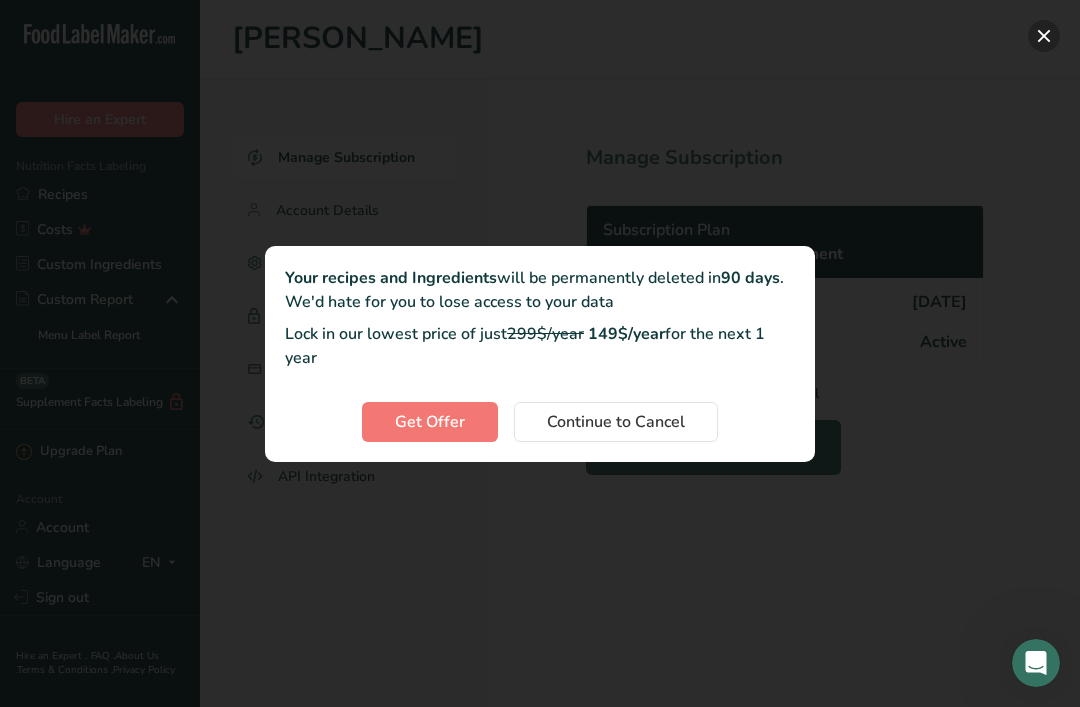 click at bounding box center [1044, 36] 